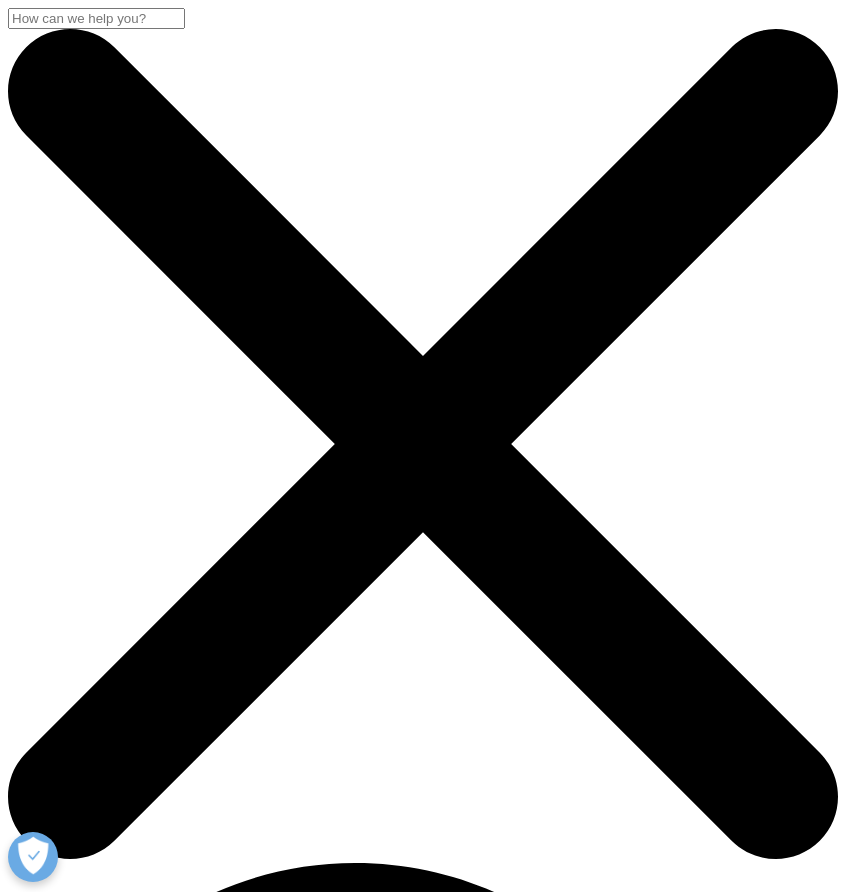 scroll, scrollTop: 0, scrollLeft: 0, axis: both 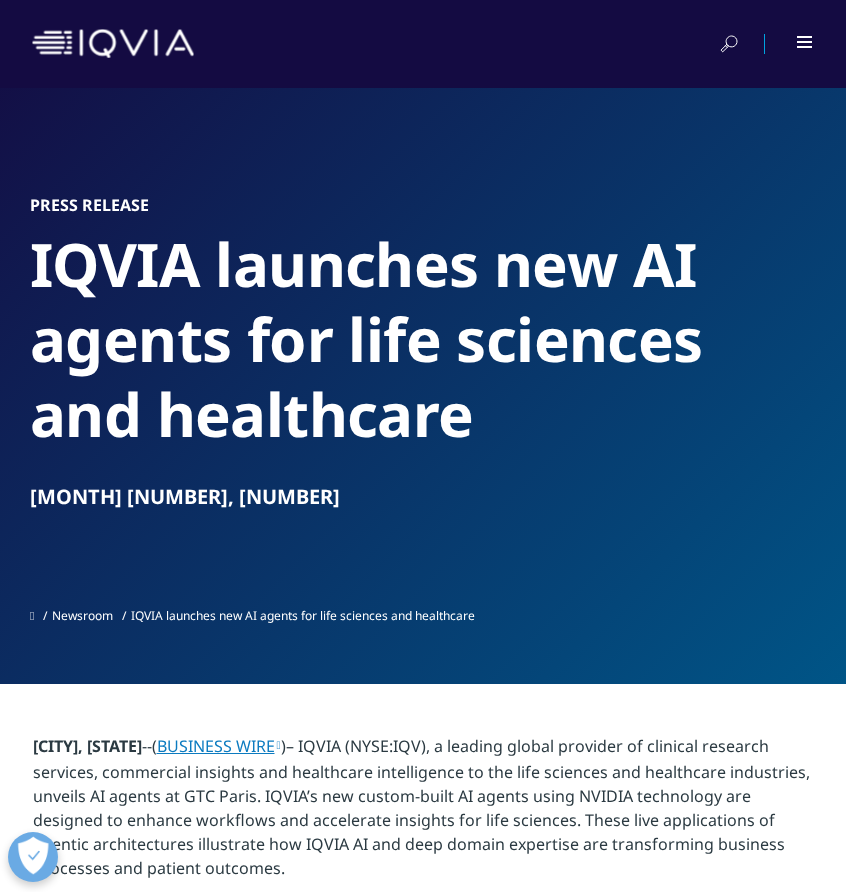 click on "IQVIA launches new AI agents for life sciences and healthcare" at bounding box center [423, 339] 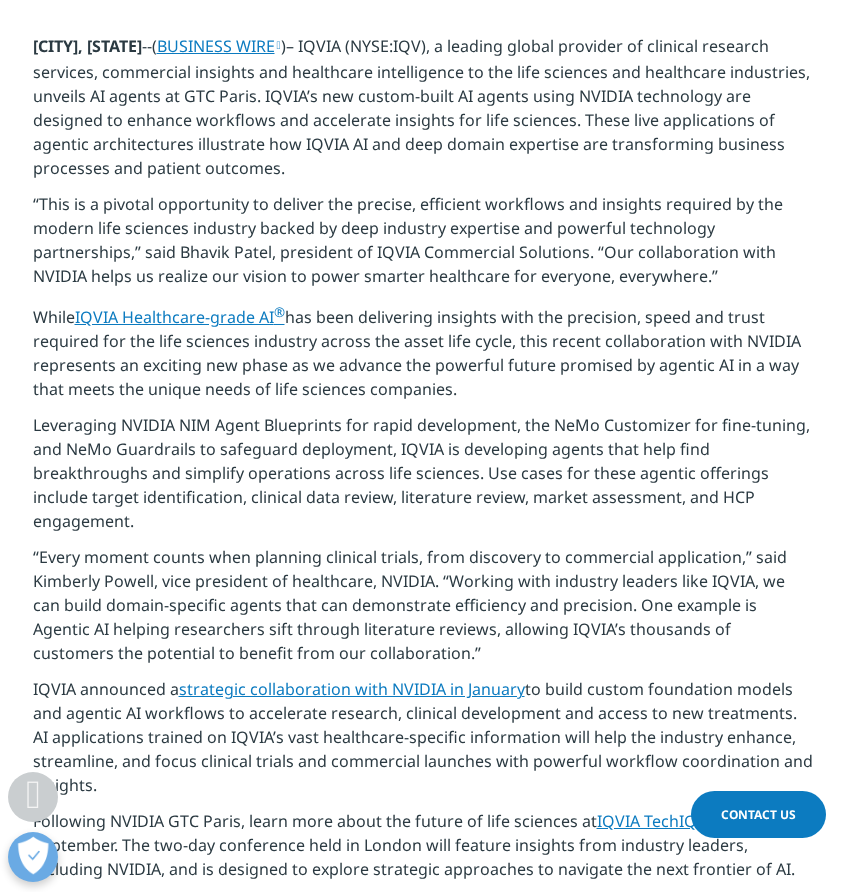 scroll, scrollTop: 467, scrollLeft: 0, axis: vertical 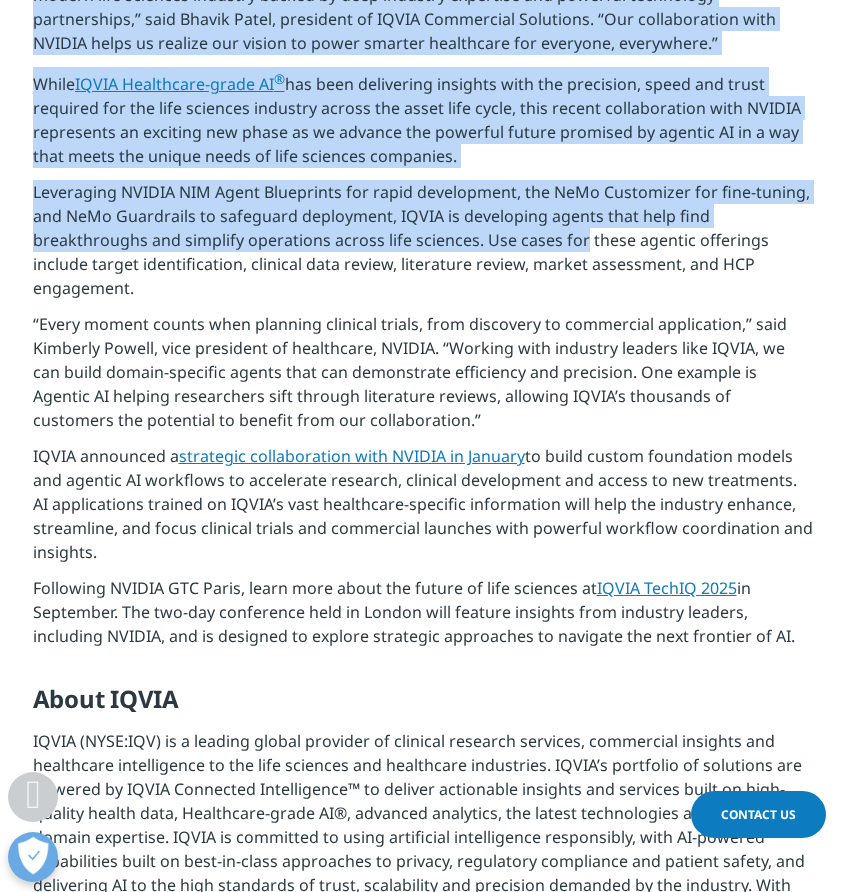 drag, startPoint x: 35, startPoint y: 273, endPoint x: 744, endPoint y: 631, distance: 794.2575 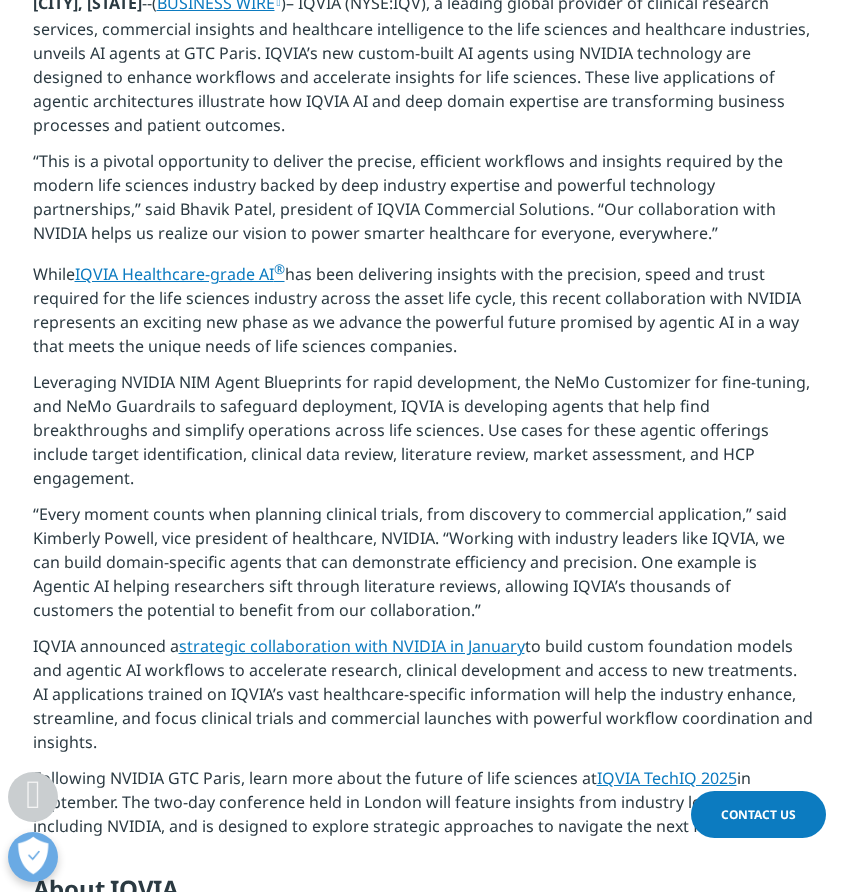 scroll, scrollTop: 700, scrollLeft: 0, axis: vertical 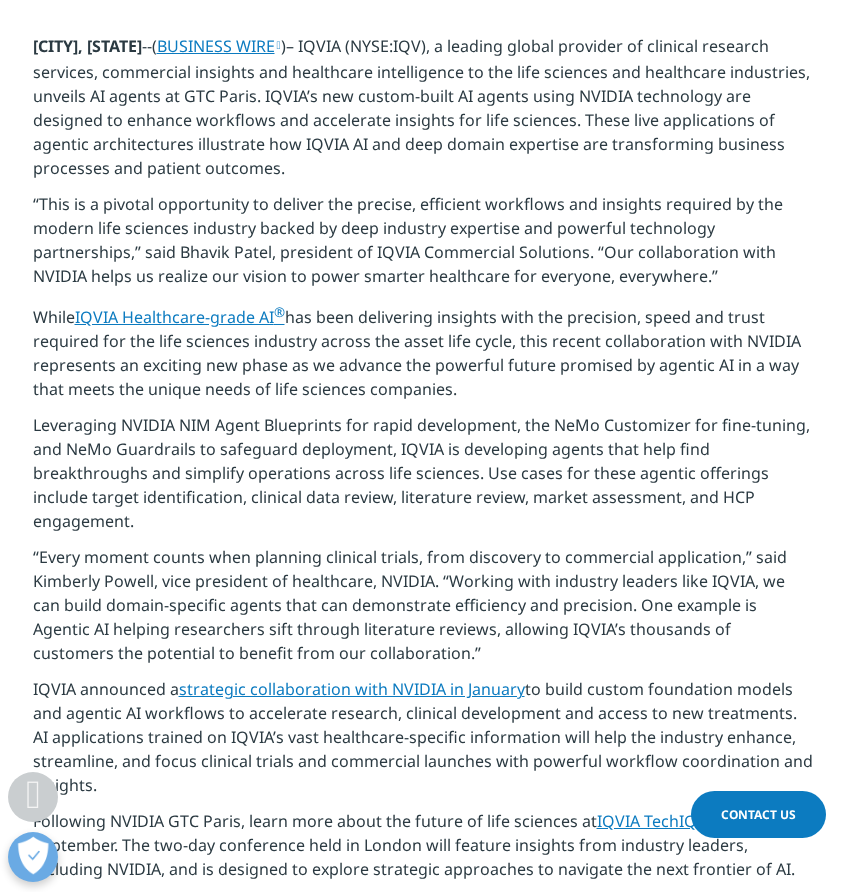 click on "IQVIA Healthcare-grade AI ®" at bounding box center [180, 317] 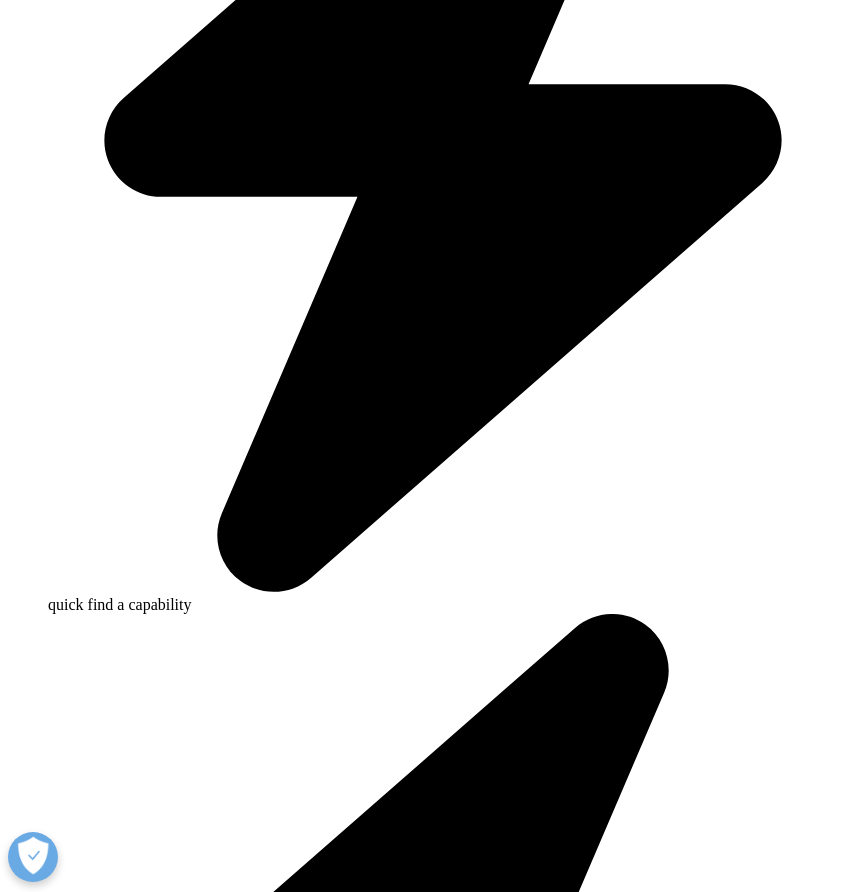scroll, scrollTop: 1167, scrollLeft: 0, axis: vertical 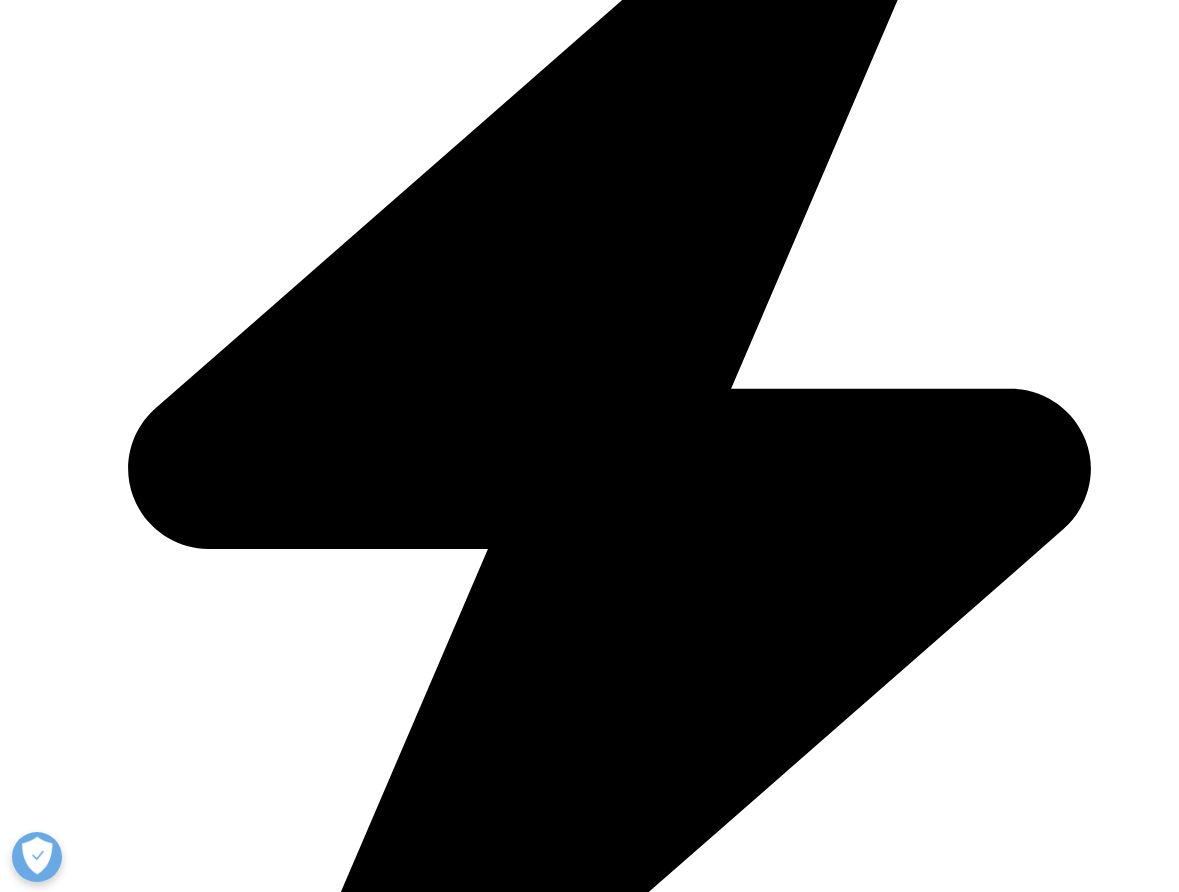 drag, startPoint x: 721, startPoint y: 397, endPoint x: 935, endPoint y: 468, distance: 225.47061 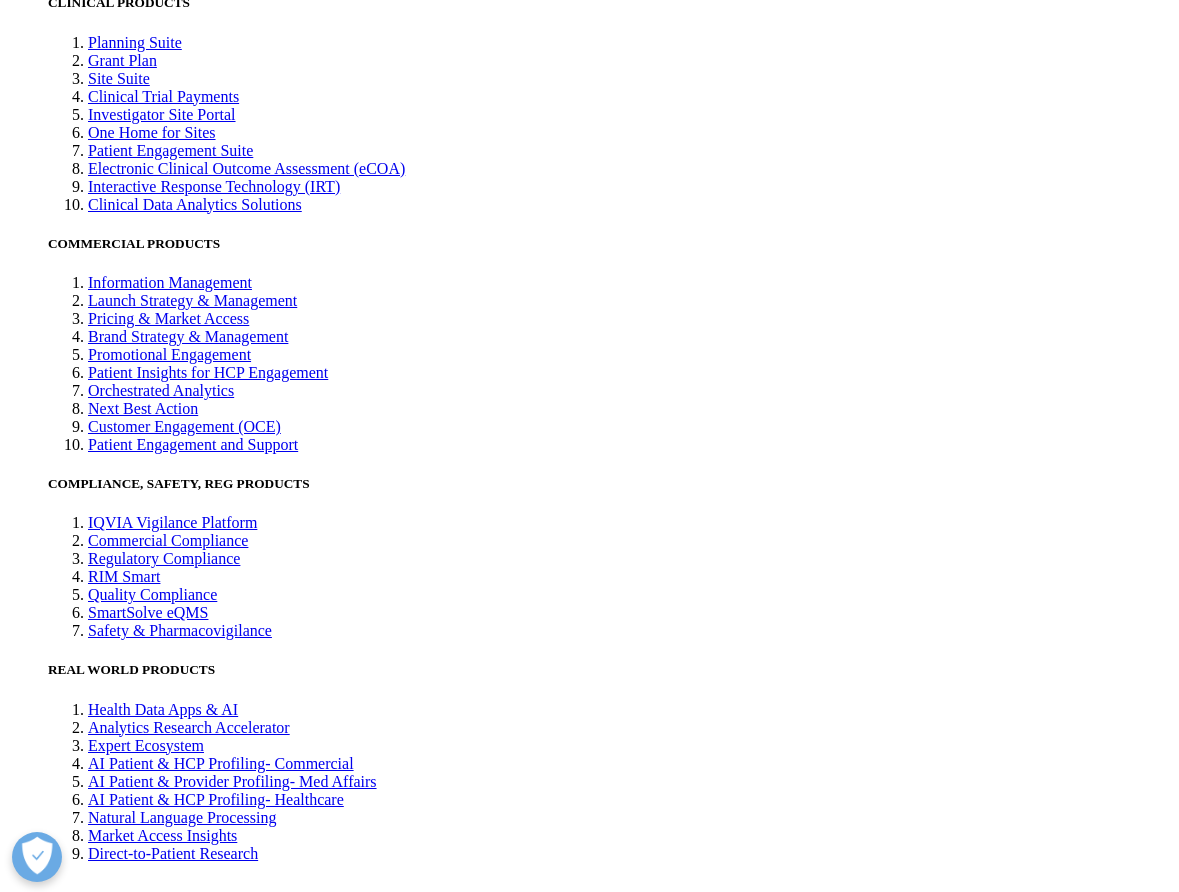 scroll, scrollTop: 3033, scrollLeft: 0, axis: vertical 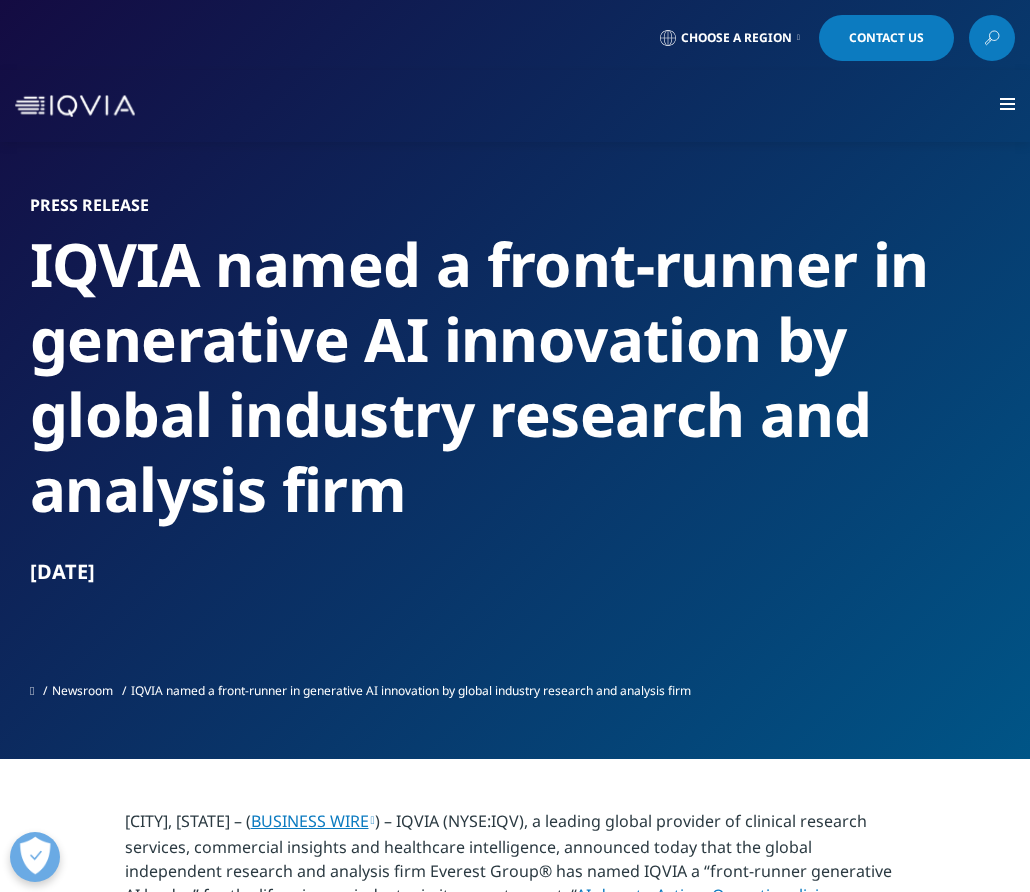 click at bounding box center [1007, 104] 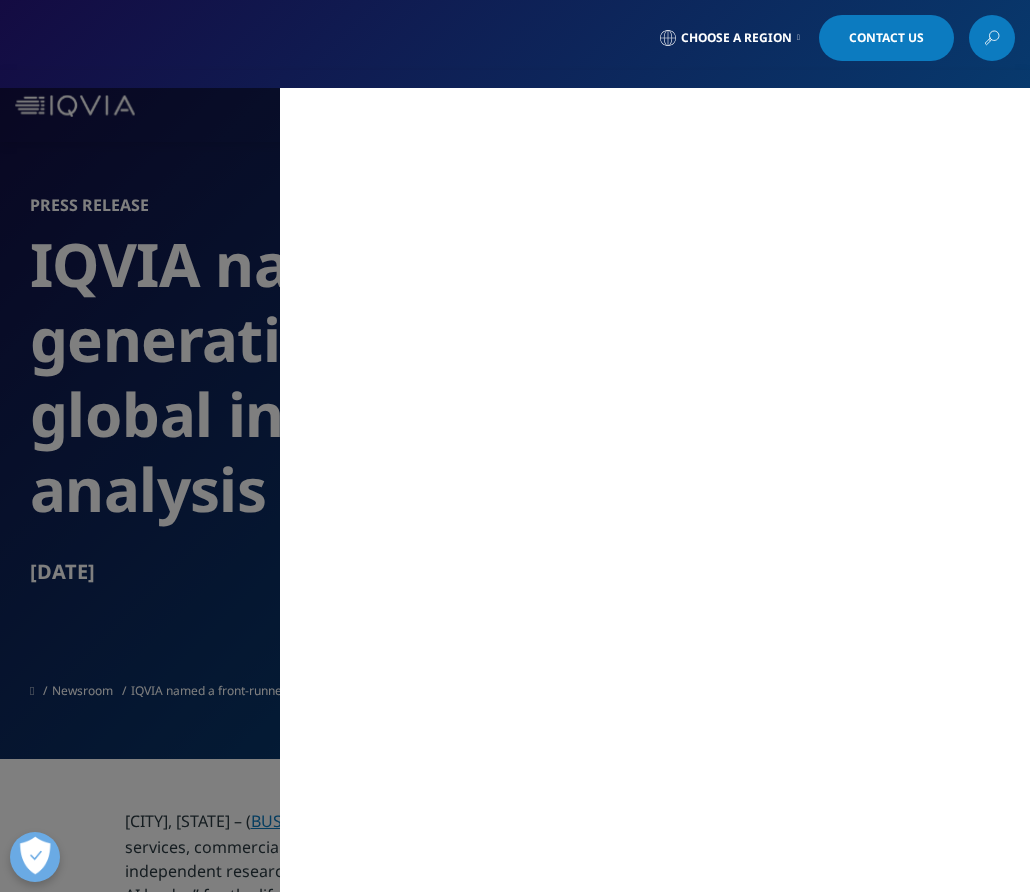 click on "MAIN / Solutions
Solutions /
SOLUTIONS
Research & Development
Real World Evidence
Commercialization
MAIN" at bounding box center [515, 490] 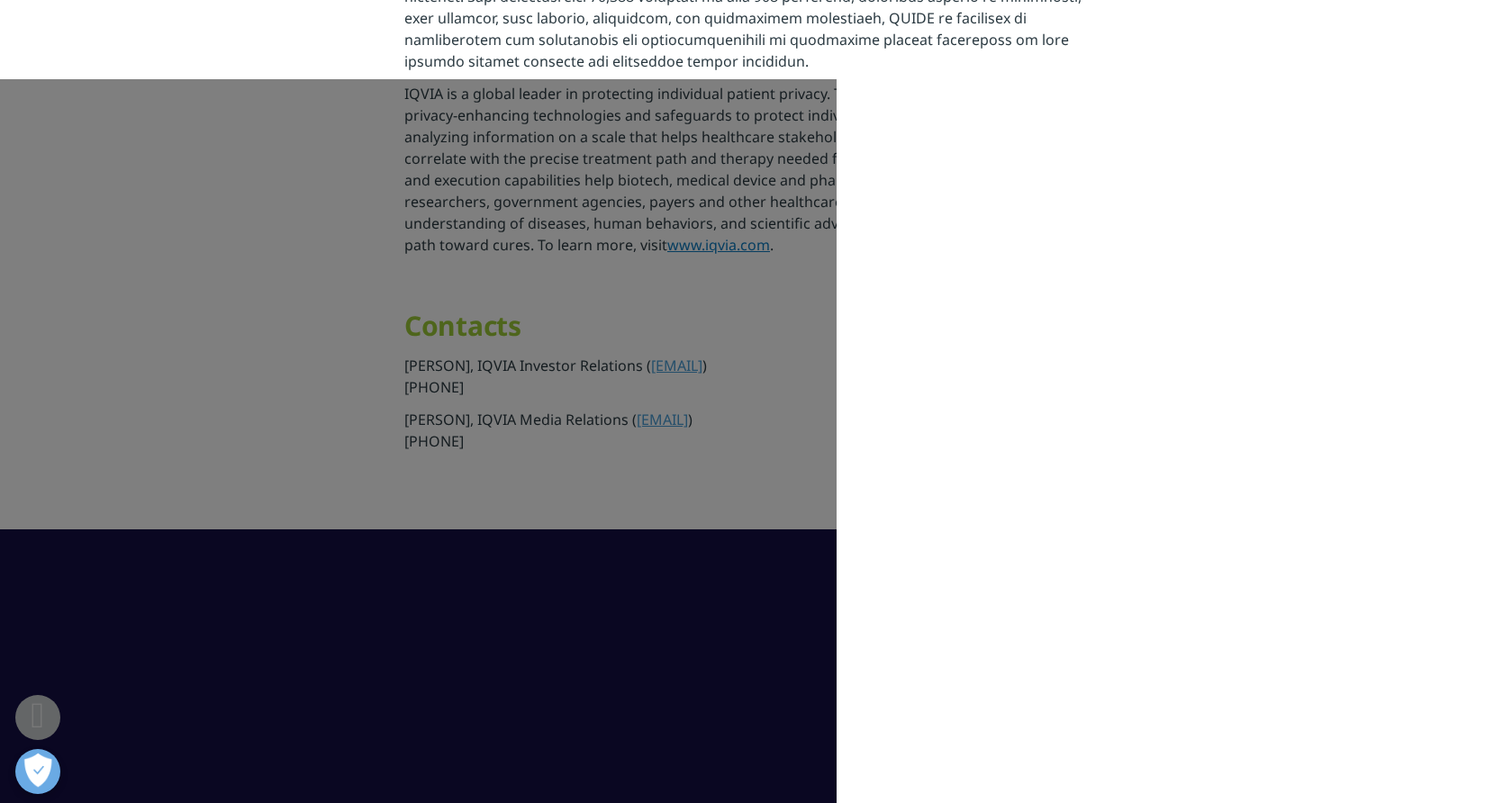 click on "MAIN / Solutions
Solutions /
SOLUTIONS
Research & Development
Real World Evidence
Commercialization
MAIN" at bounding box center [756, 441] 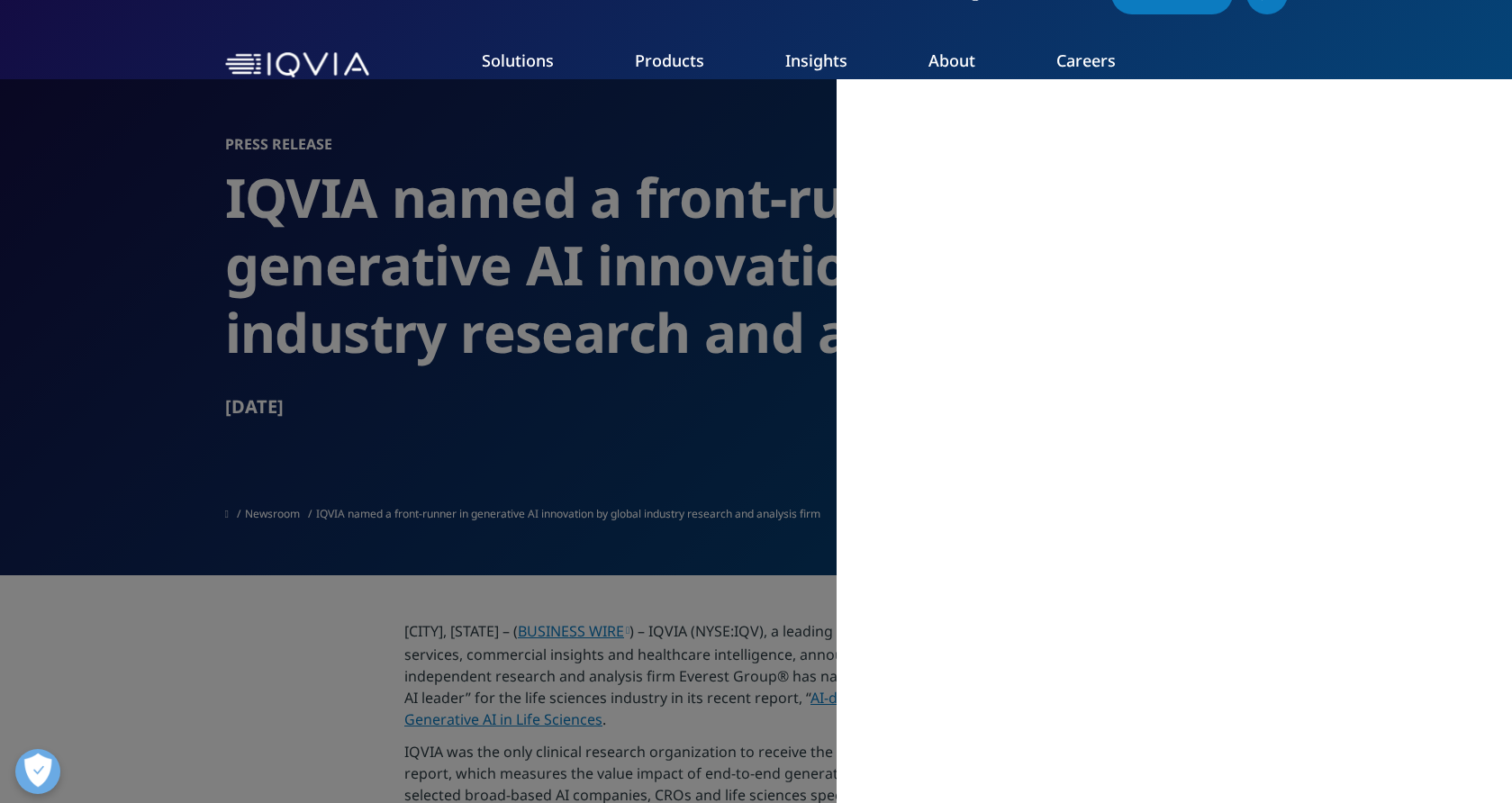 scroll, scrollTop: 0, scrollLeft: 0, axis: both 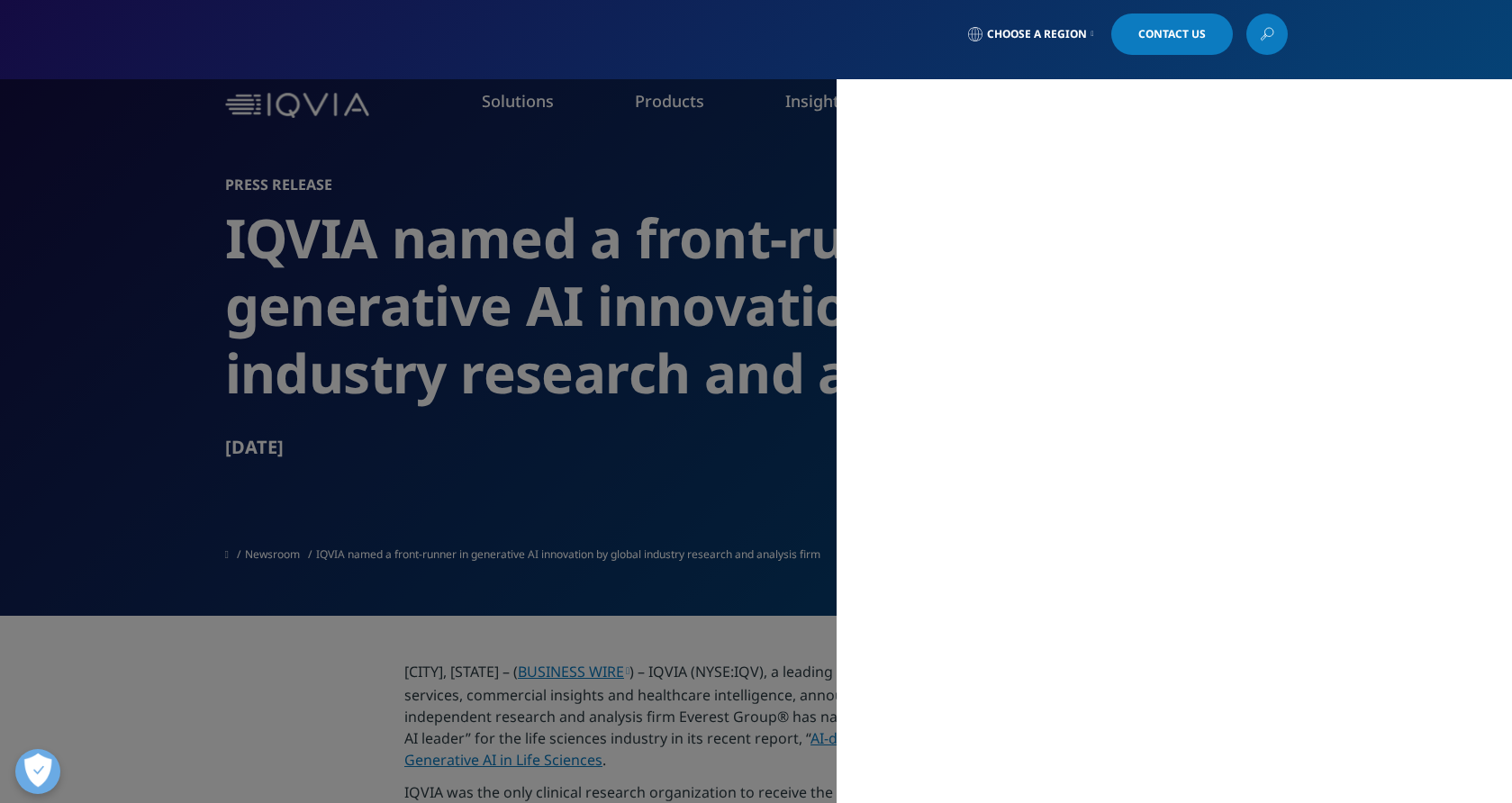 click on "MAIN / Solutions
Solutions /
SOLUTIONS
Research & Development
Real World Evidence
Commercialization
MAIN" at bounding box center (756, 441) 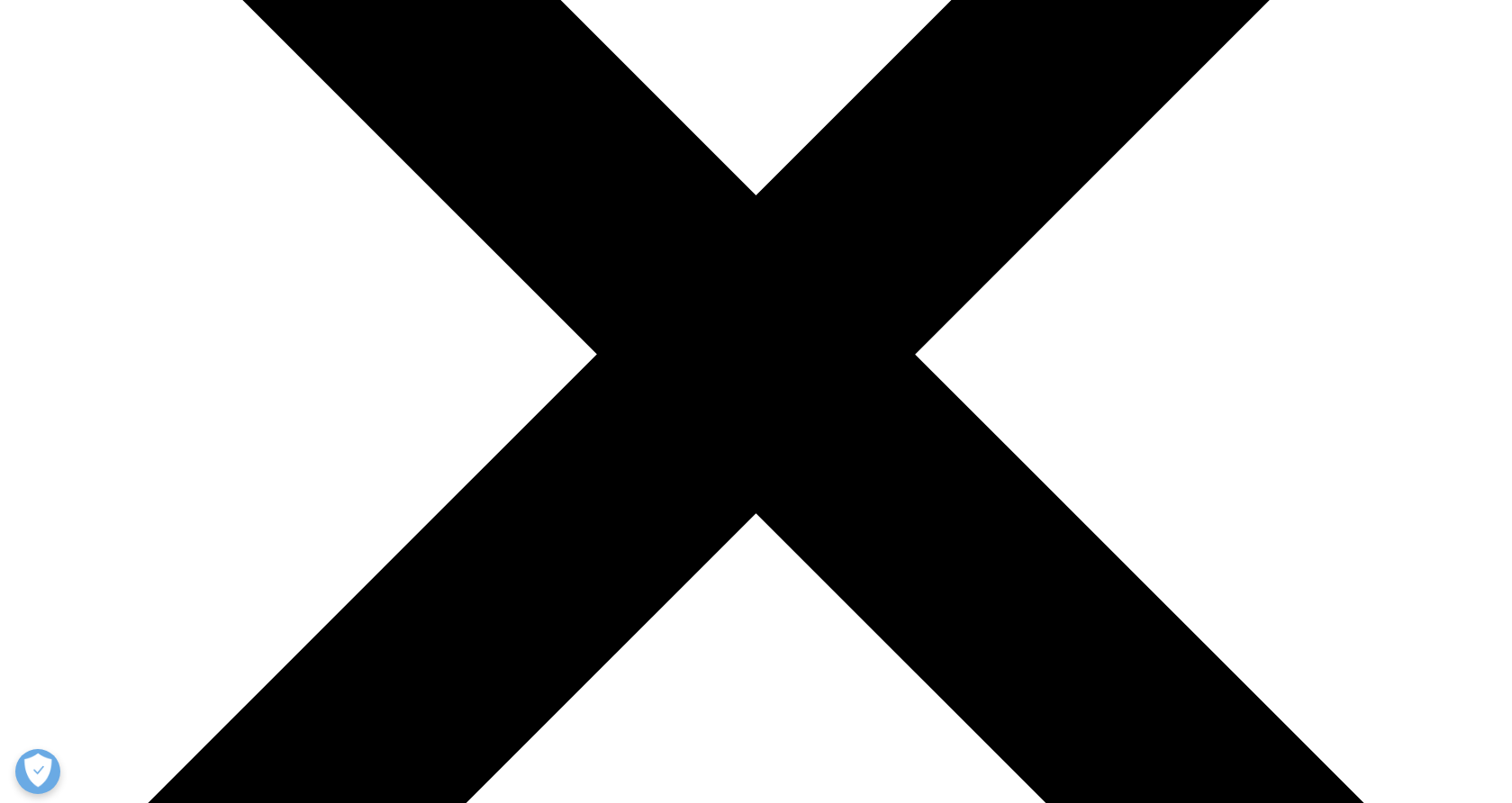 scroll, scrollTop: 420, scrollLeft: 0, axis: vertical 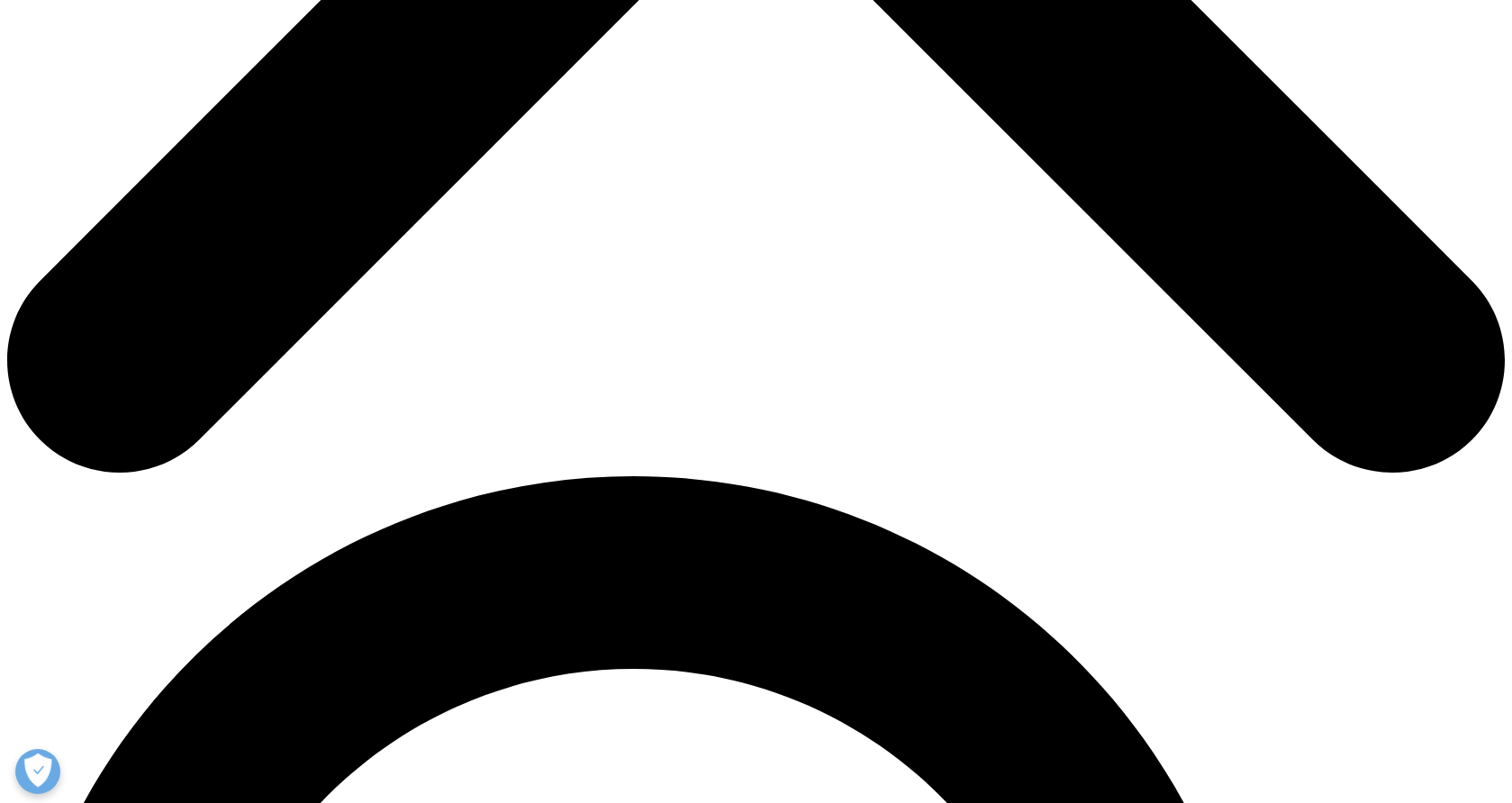 drag, startPoint x: 394, startPoint y: 372, endPoint x: 751, endPoint y: 355, distance: 357.4045 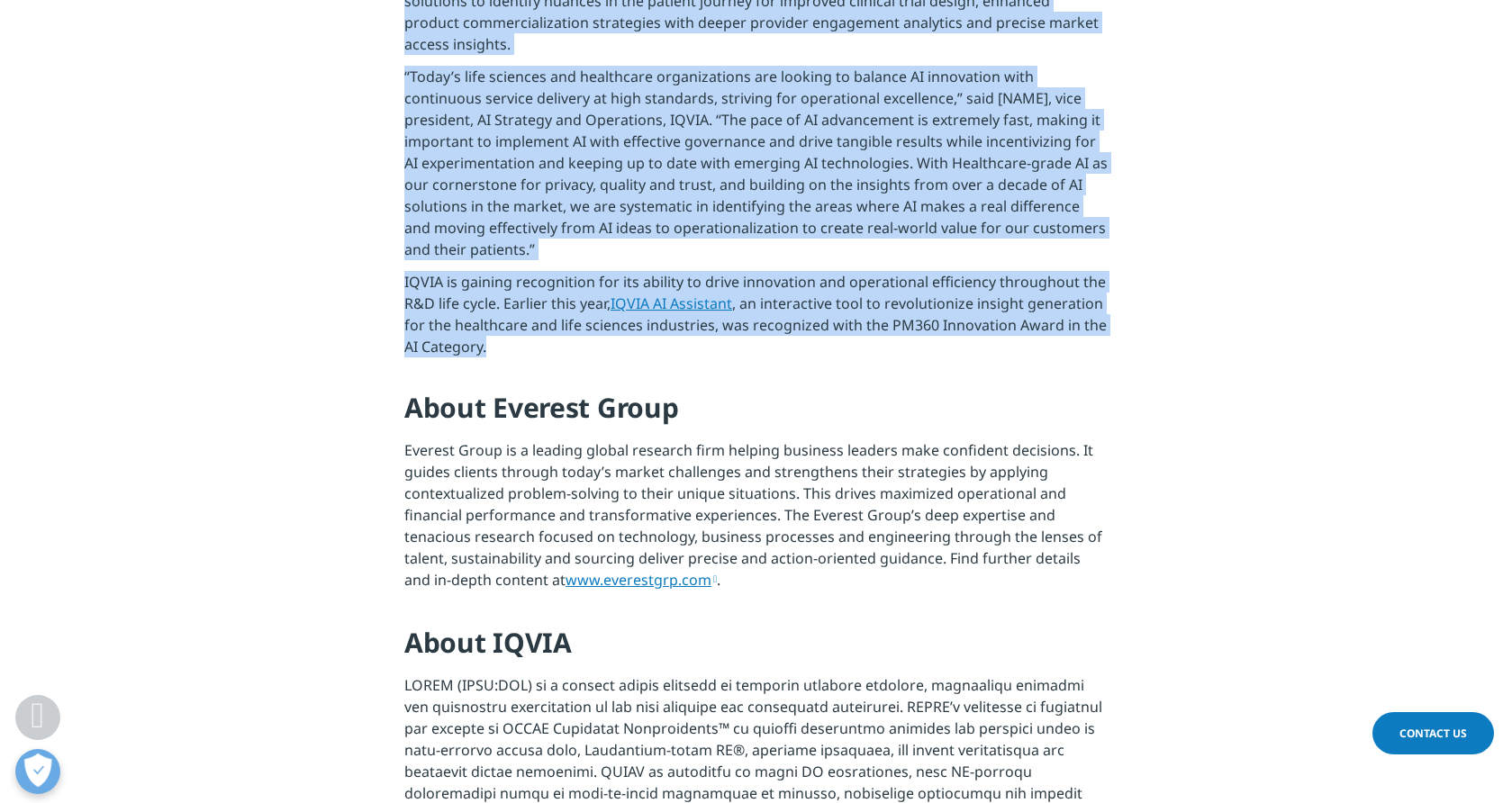 click on "RESEARCH TRIANGLE PARK, N.C. – ( BUSINESS WIRE ) – IQVIA (NYSE:IQV), a leading global provider of clinical research services, commercial insights and healthcare intelligence, announced today that the global independent research and analysis firm Everest Group® has named IQVIA a “front-runner generative AI leader” for the life sciences industry in its recent report, “ AI-deas to Action: Operationalizing Generative AI in Life Sciences .”
IQVIA was the only clinical research organization to receive the highest ranking of front-runner in the report, which measures the value impact of end-to-end generative AI capabilities for 15 carefully selected broad-based AI companies, CROs and life sciences specialists and niche firms. IQVIA is also the only CRO with a dedicated technology business unit to receive this designation.
IQVIA AI Assistant
About Everest Group
www.everestgrp.com .
About IQVIA
www.iqvia.com ." at bounding box center [756, 467] 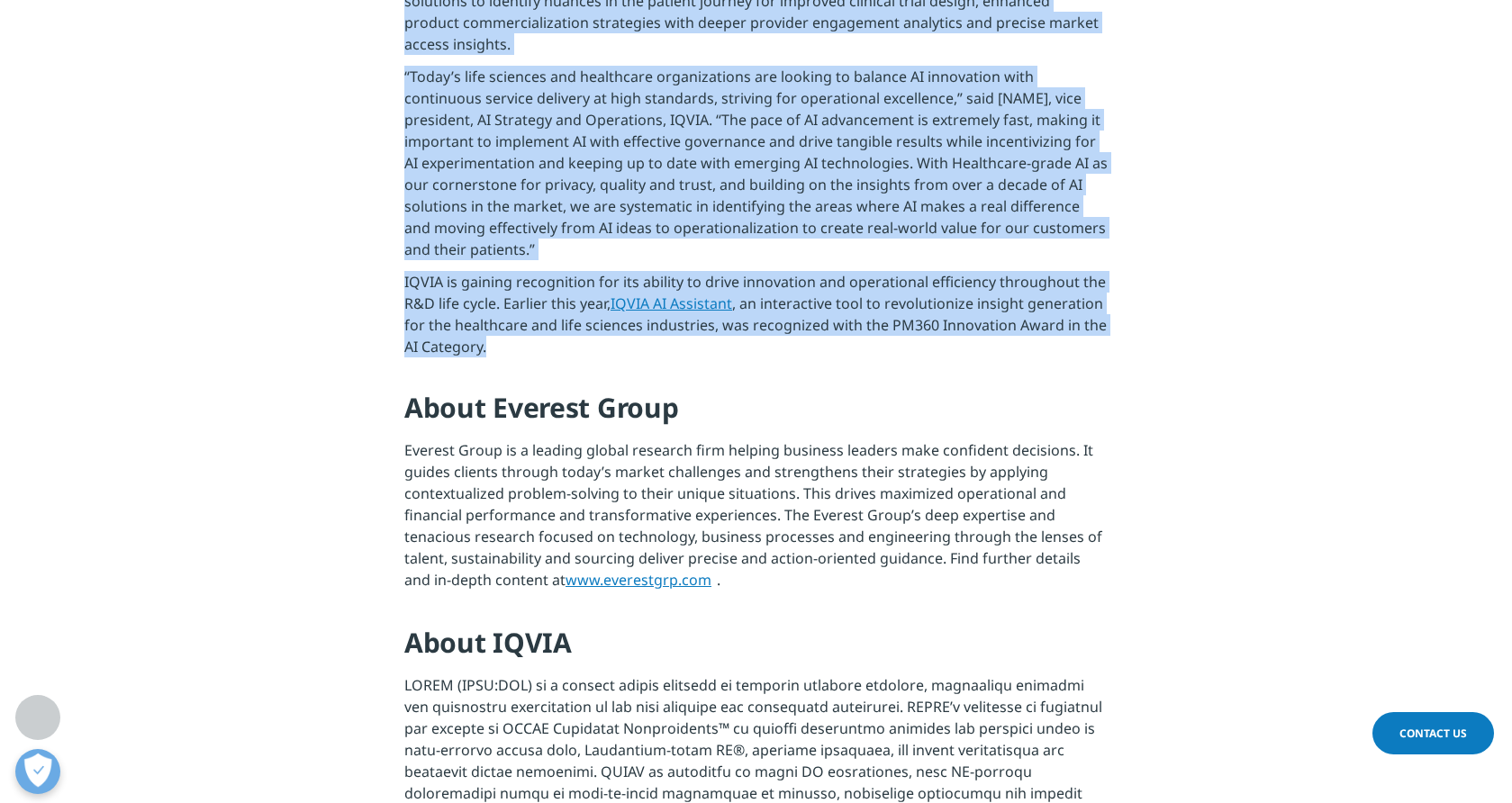 copy on "IQVIA was the only clinical research organization to receive the highest ranking of front-runner in the report, which measures the value impact of end-to-end generative AI capabilities for 15 carefully selected broad-based AI companies, CROs and life sciences specialists and niche firms. IQVIA is also the only CRO with a dedicated technology business unit to receive this designation.
“By striving for operational excellence and emphasizing the need for responsible AI governance, IQVIA is taking a thoughtful approach to its generative AI strategy, scaling select use cases from concept to deployment to maximize value across the stages of the product life cycle,” said Aastha Malik, practice director, Everest Group.
The report ranks IQVIA among five front-runners and says it showed industry leadership in its innovative strategic integrations of generative AI capabilities through various stages of research and development that help enable new ways of working. This includes several IQVIA Healthcare-grade AI® solu..." 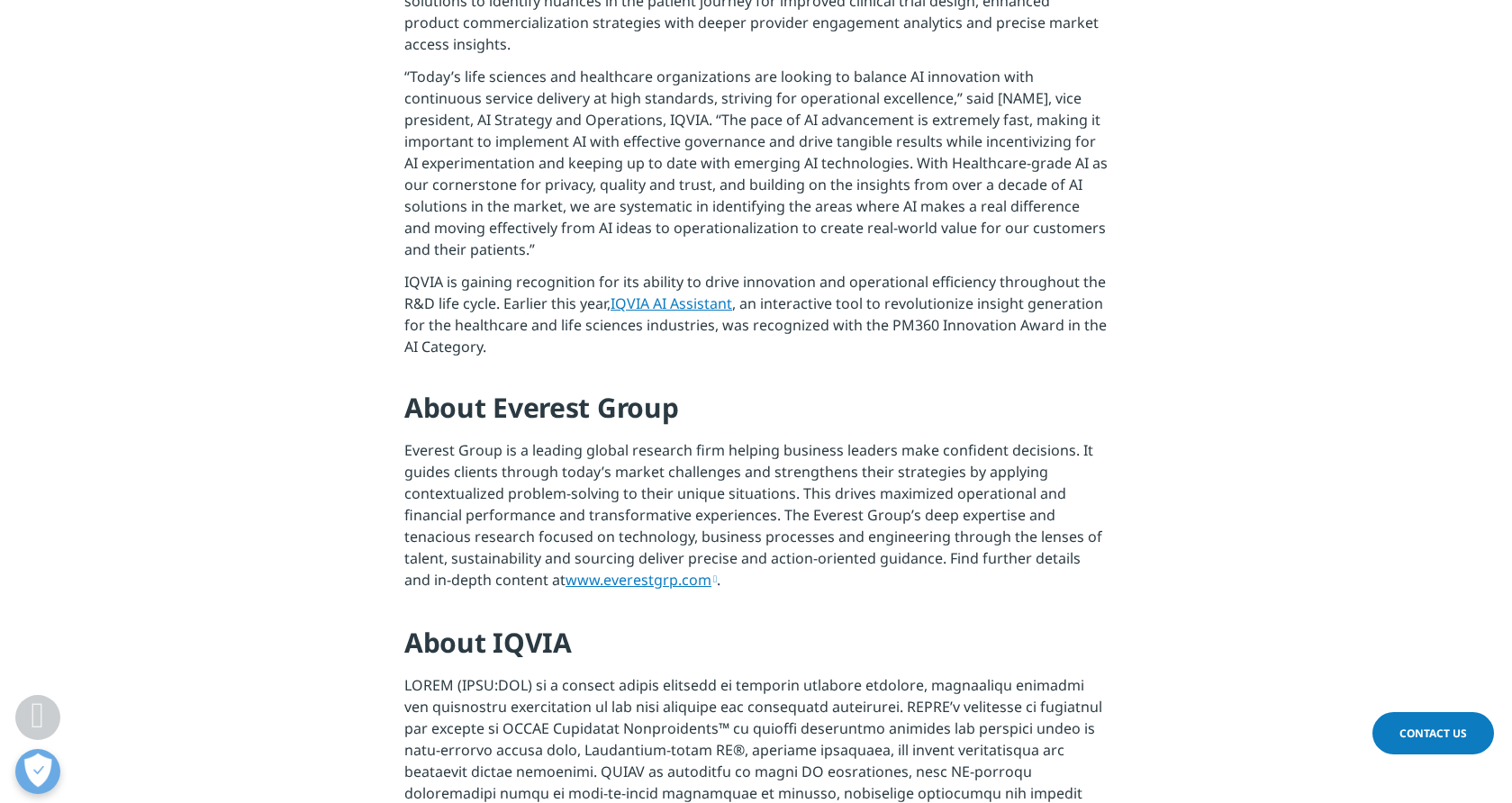 click on "About Everest Group" at bounding box center [756, 414] 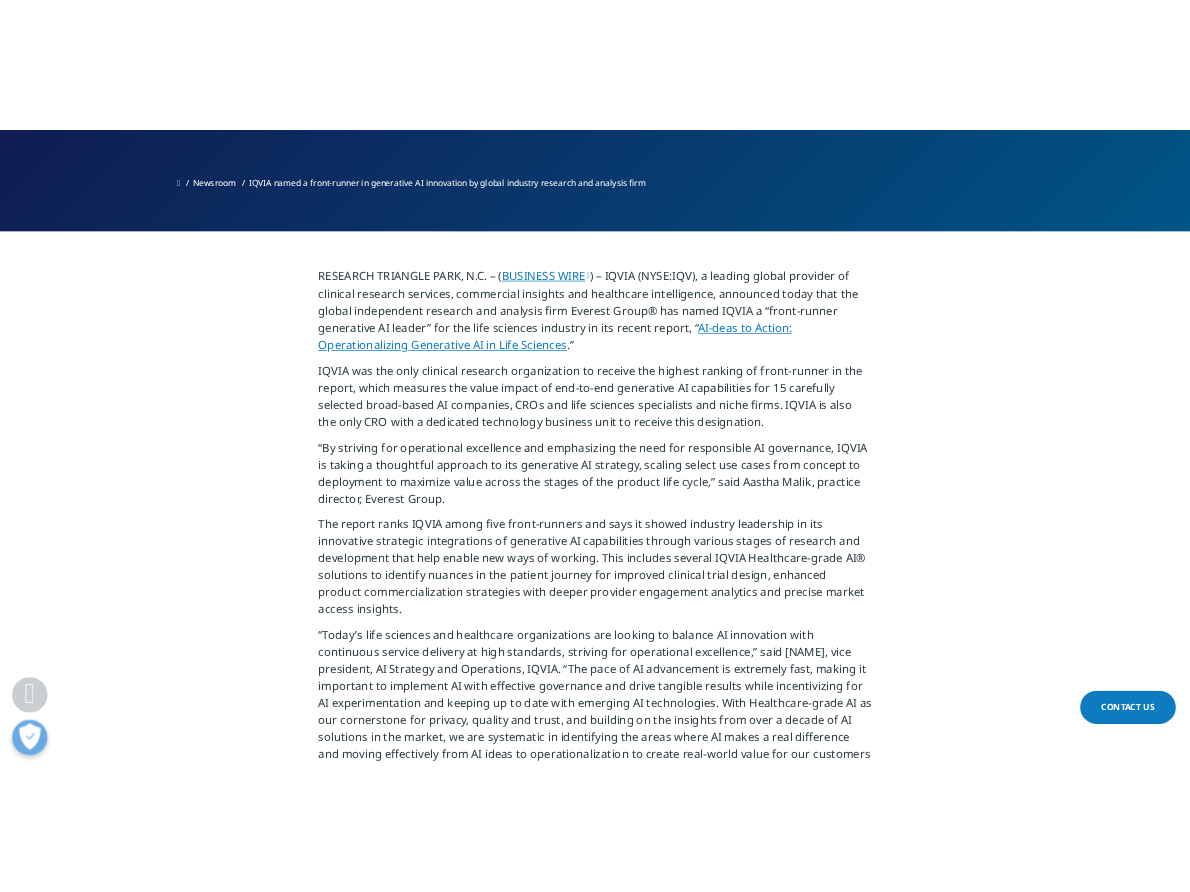 scroll, scrollTop: 467, scrollLeft: 0, axis: vertical 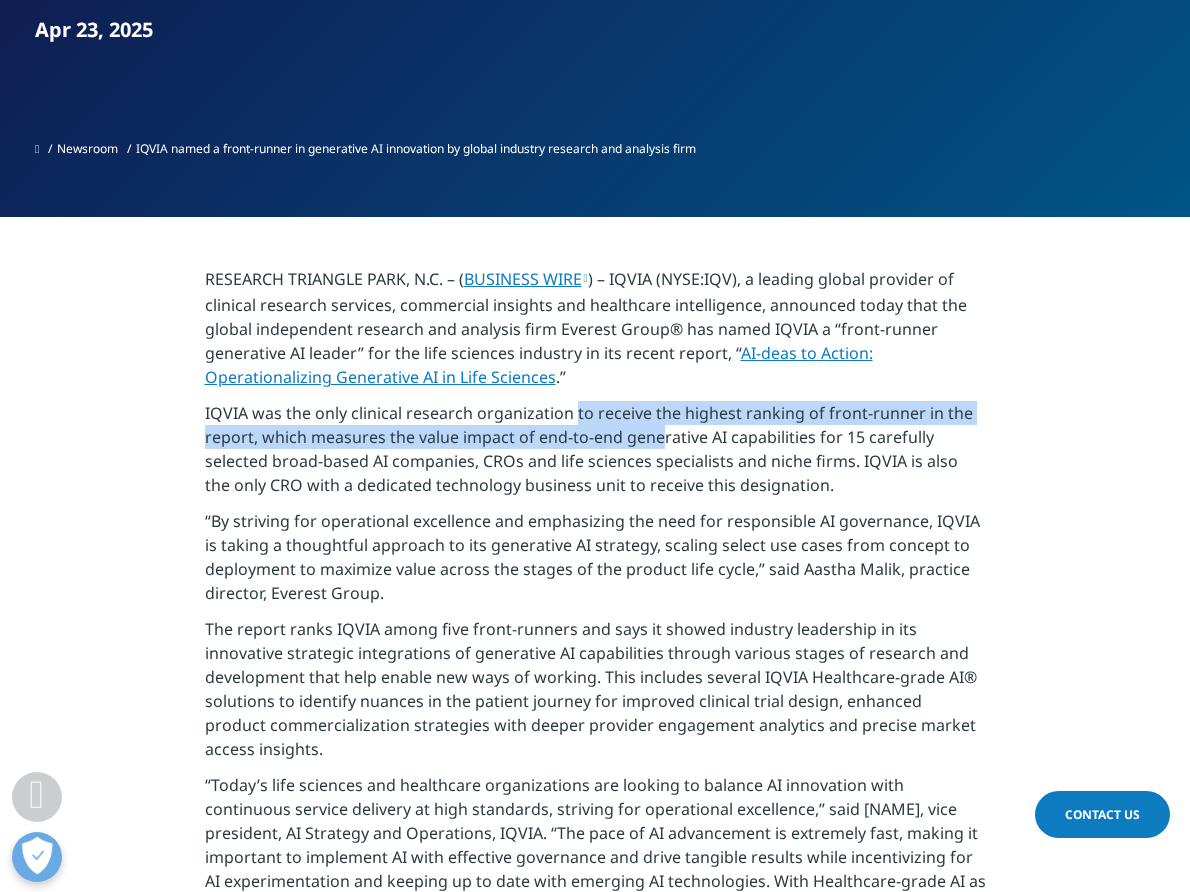drag, startPoint x: 567, startPoint y: 413, endPoint x: 649, endPoint y: 434, distance: 84.646324 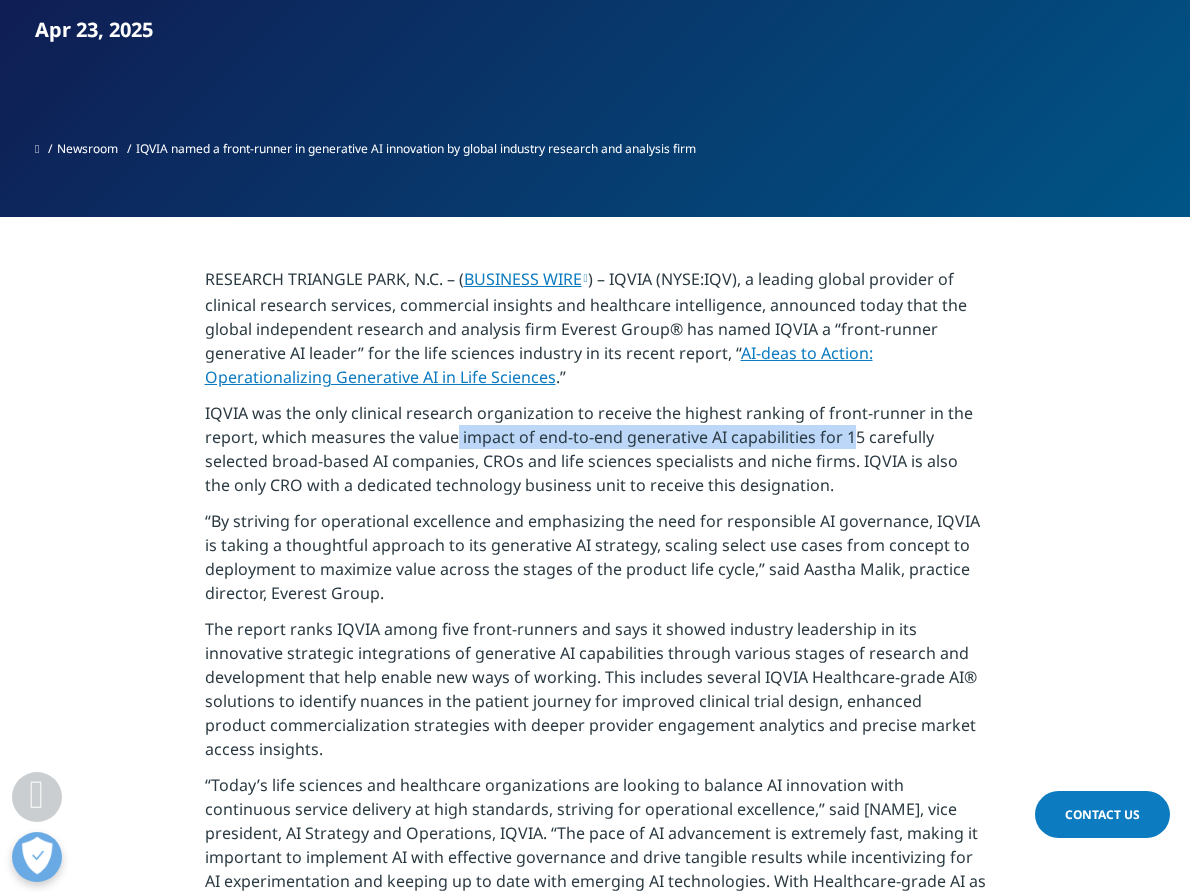 drag, startPoint x: 450, startPoint y: 439, endPoint x: 841, endPoint y: 436, distance: 391.0115 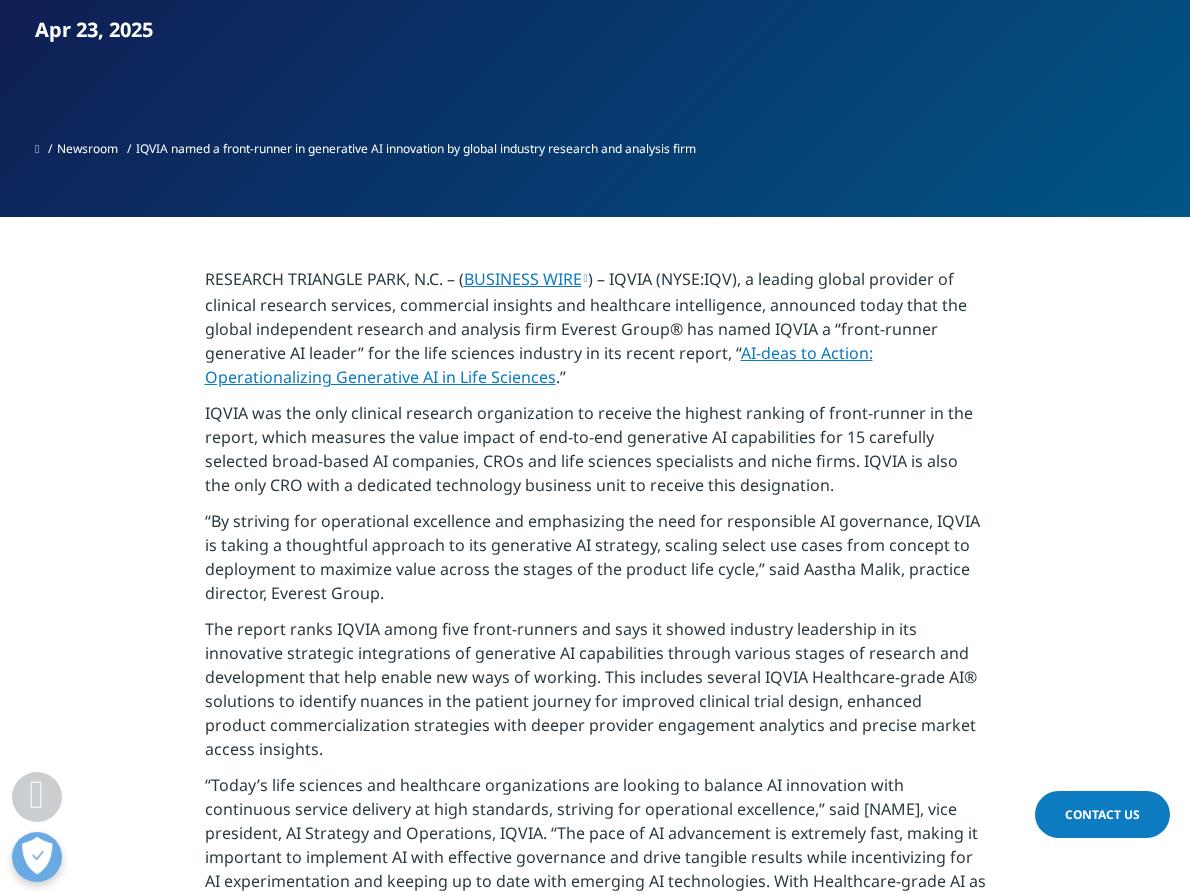 drag, startPoint x: 193, startPoint y: 413, endPoint x: 887, endPoint y: 501, distance: 699.557 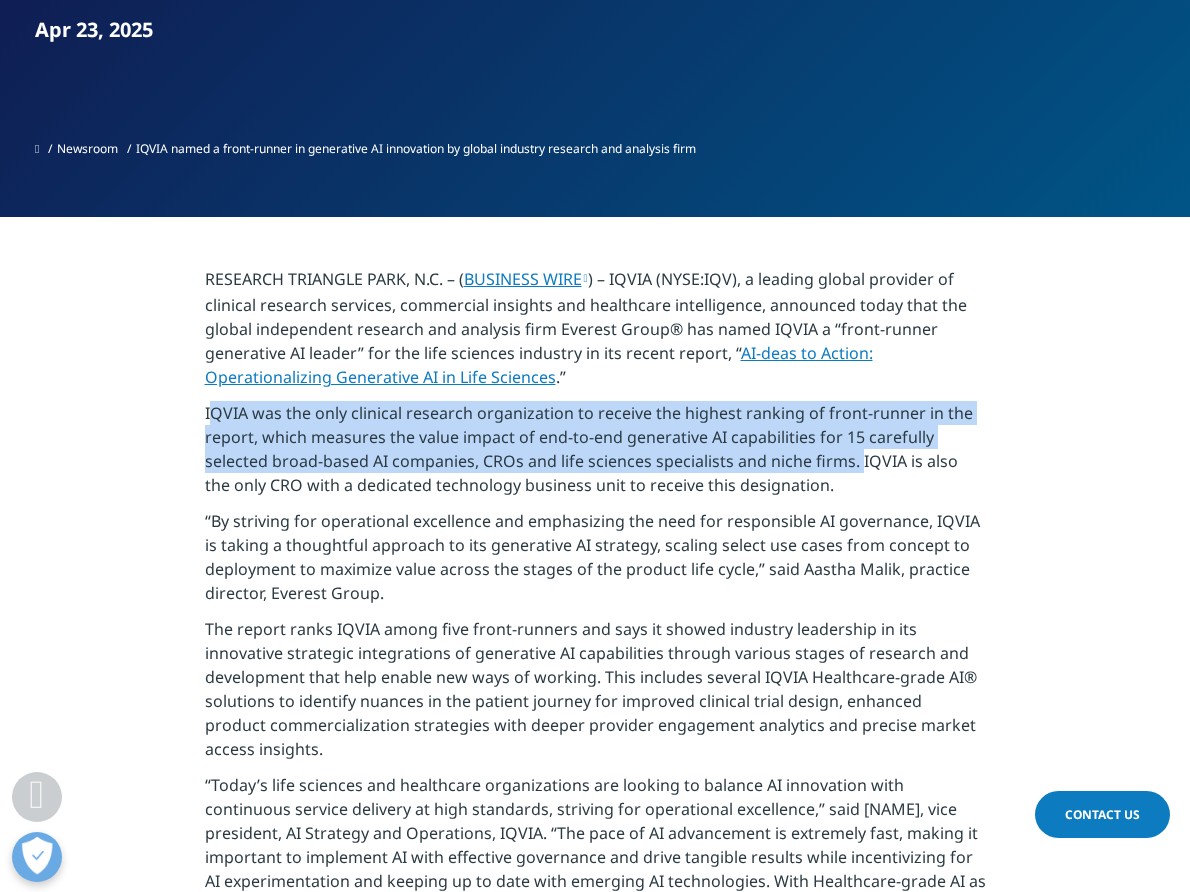 drag, startPoint x: 853, startPoint y: 466, endPoint x: 160, endPoint y: 417, distance: 694.73016 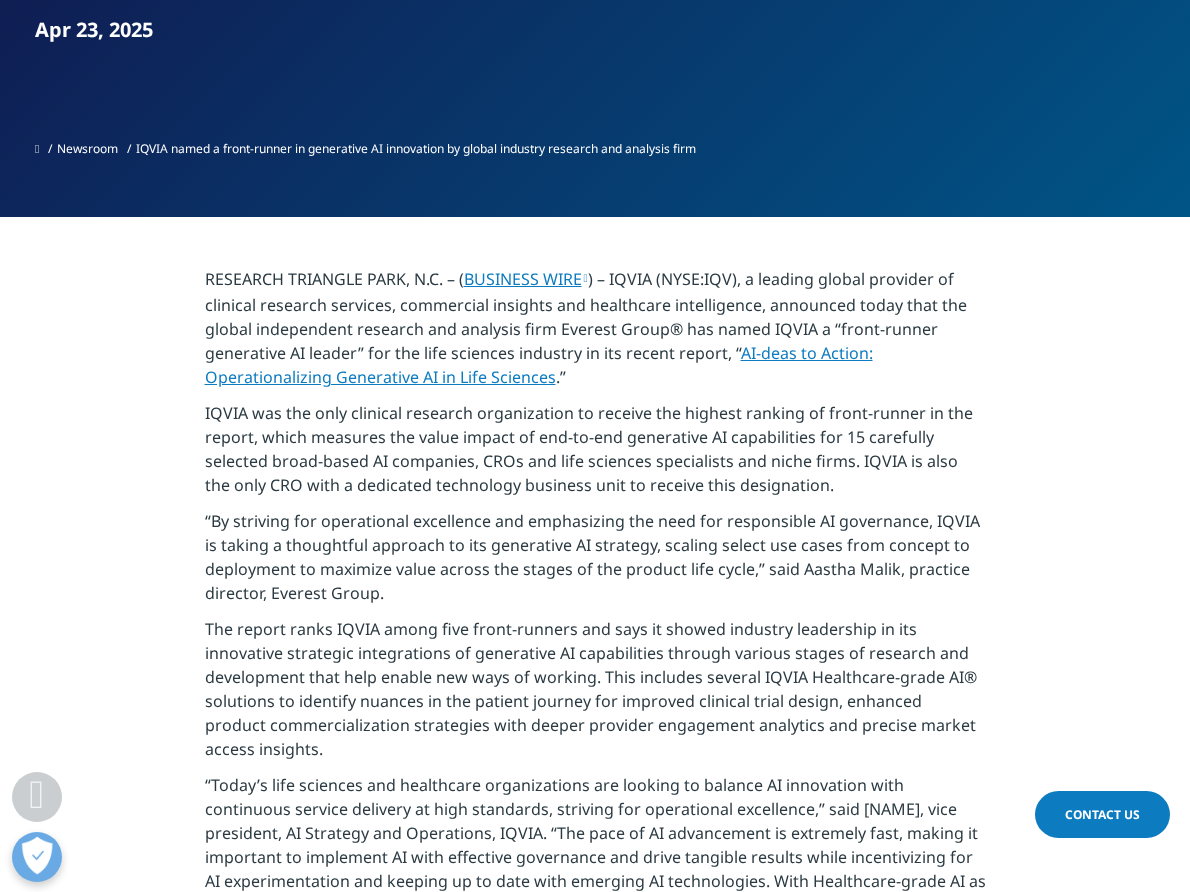 drag, startPoint x: 172, startPoint y: 426, endPoint x: 959, endPoint y: 555, distance: 797.5024 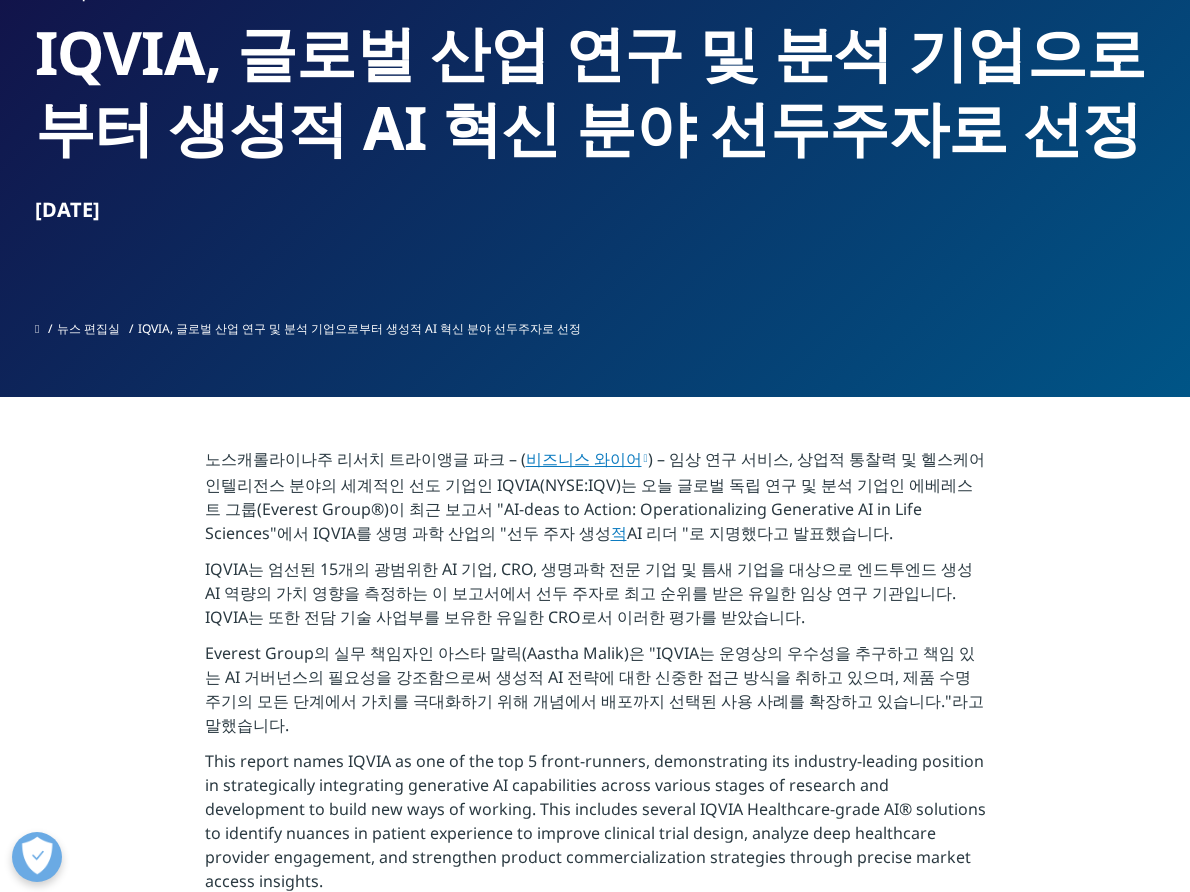 scroll, scrollTop: 0, scrollLeft: 0, axis: both 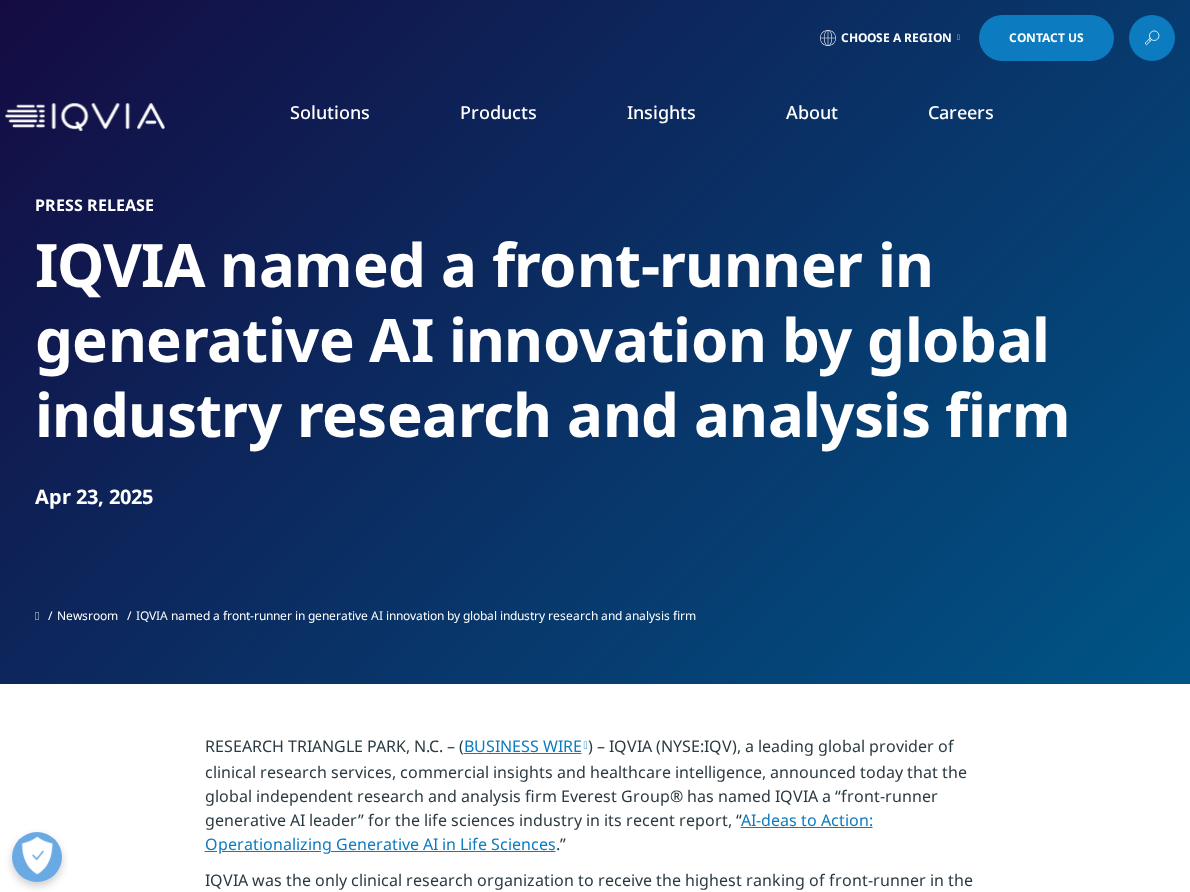 drag, startPoint x: 637, startPoint y: 308, endPoint x: 588, endPoint y: 270, distance: 62.008064 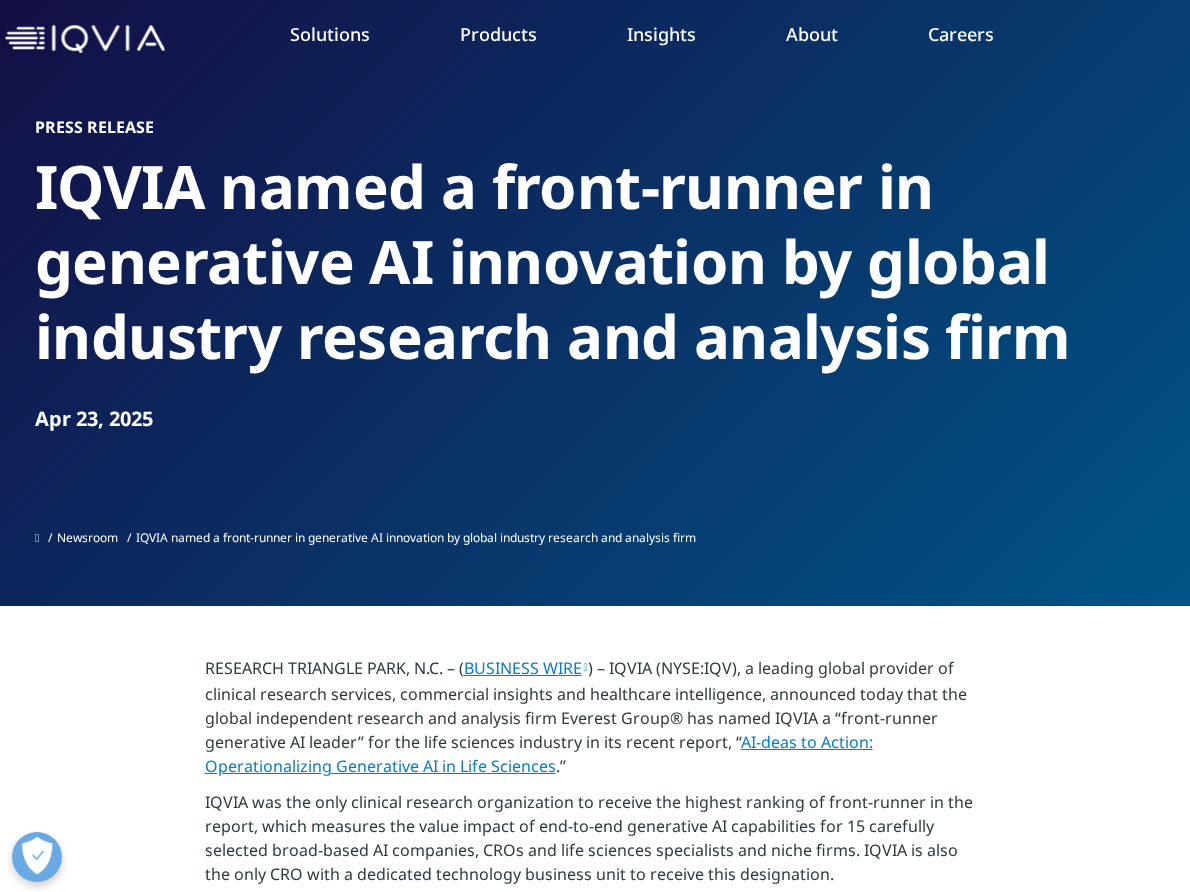 scroll, scrollTop: 0, scrollLeft: 0, axis: both 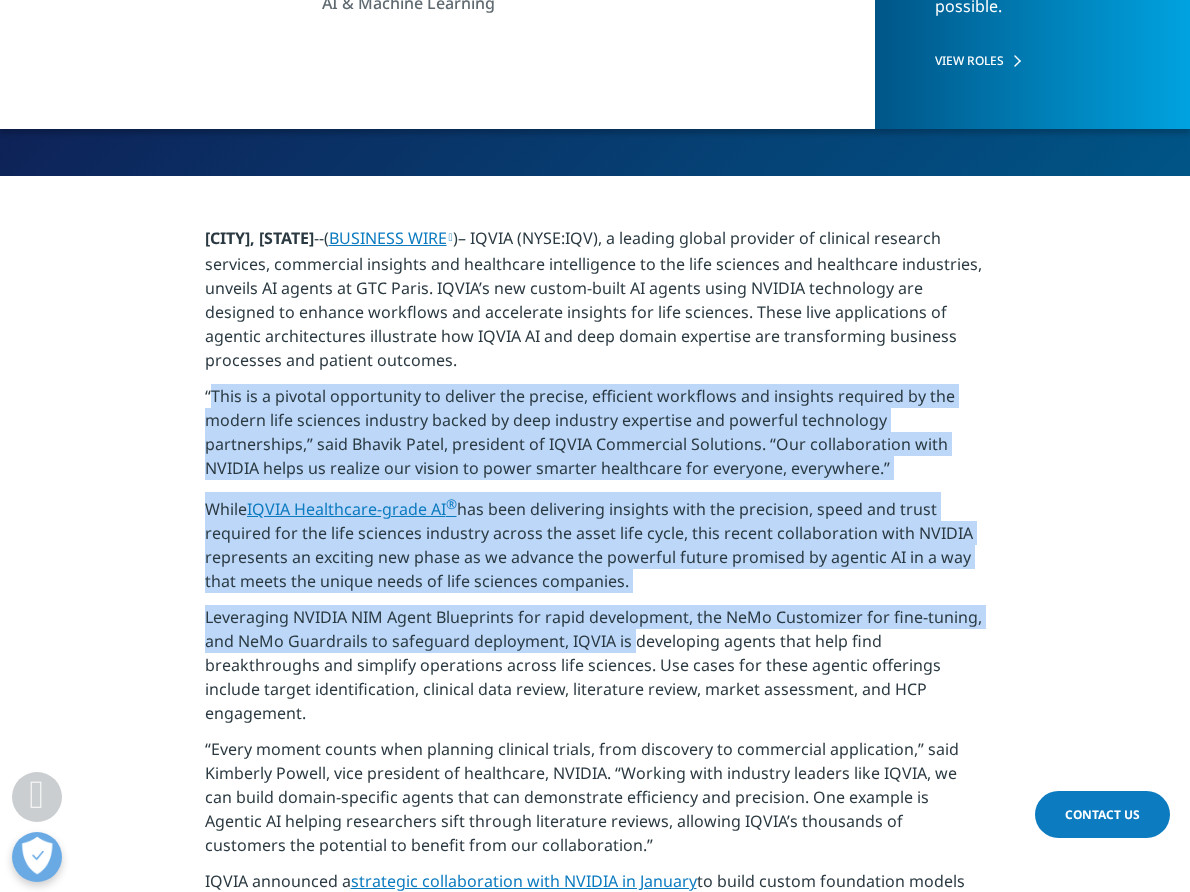drag, startPoint x: 628, startPoint y: 637, endPoint x: 432, endPoint y: 538, distance: 219.5837 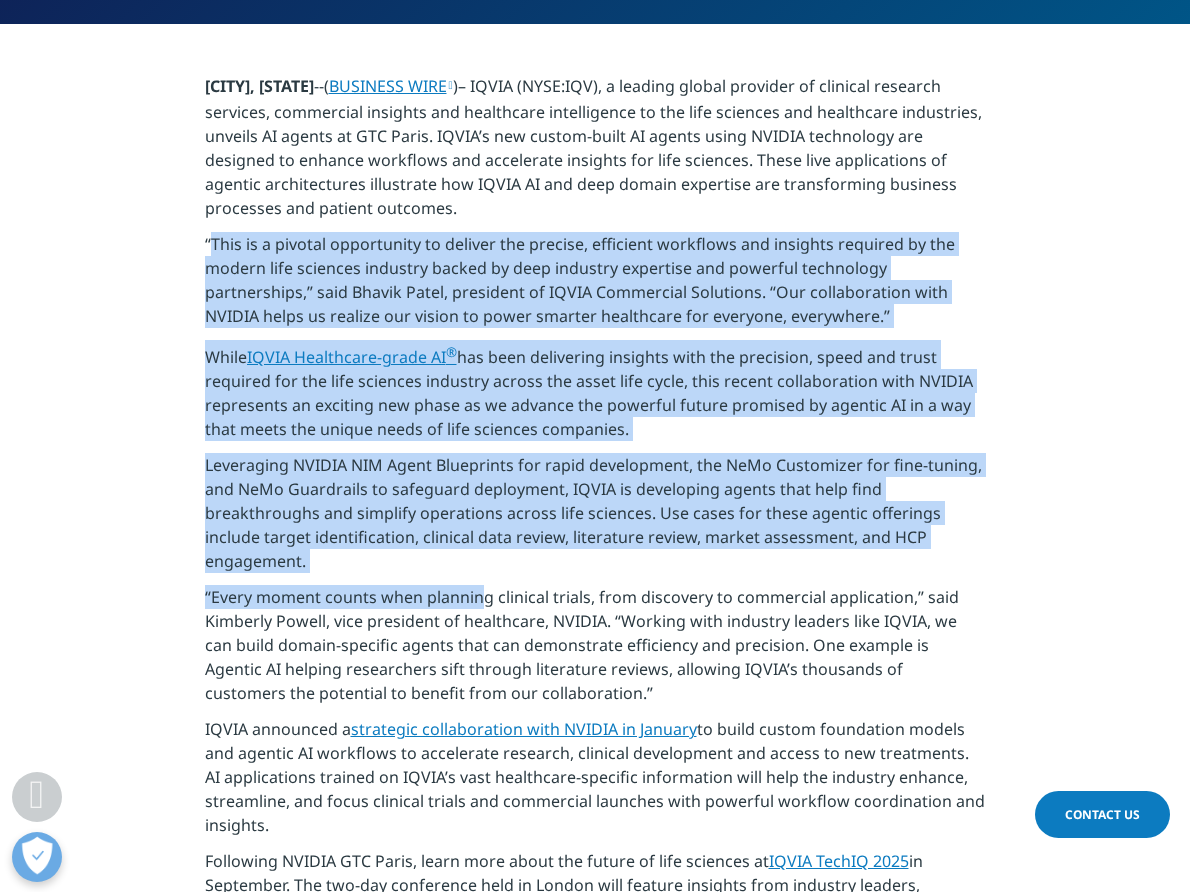 scroll, scrollTop: 700, scrollLeft: 0, axis: vertical 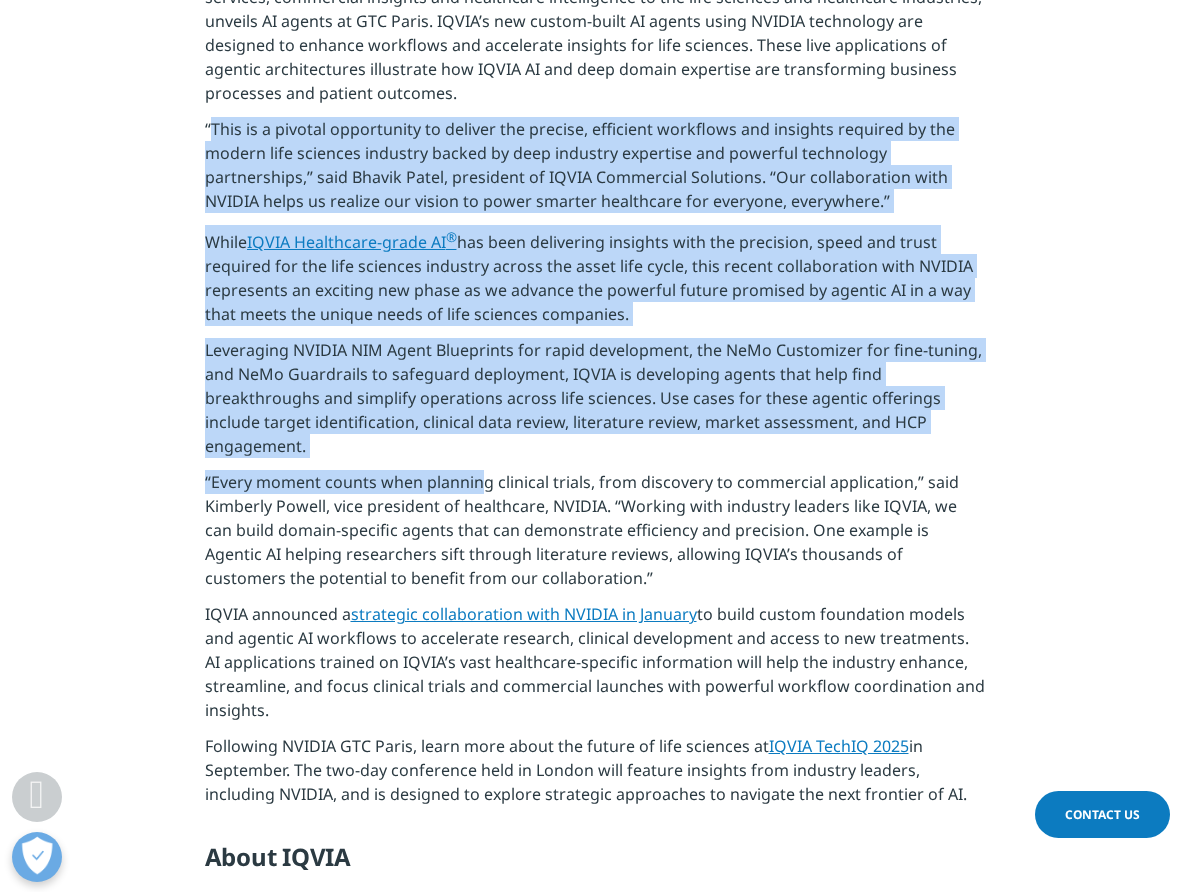 drag, startPoint x: 205, startPoint y: 356, endPoint x: 897, endPoint y: 790, distance: 816.8353 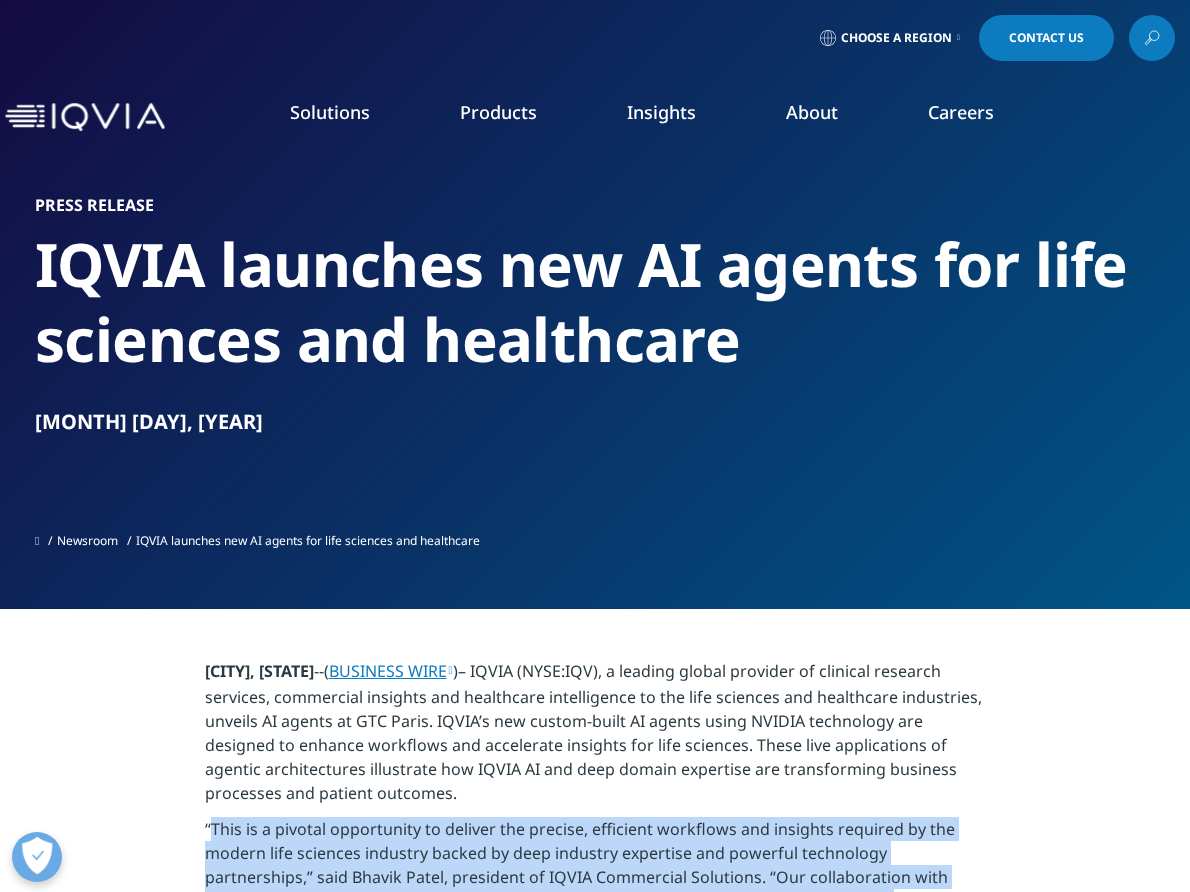 click on "Cell and Gene Therapy" at bounding box center [1037, 367] 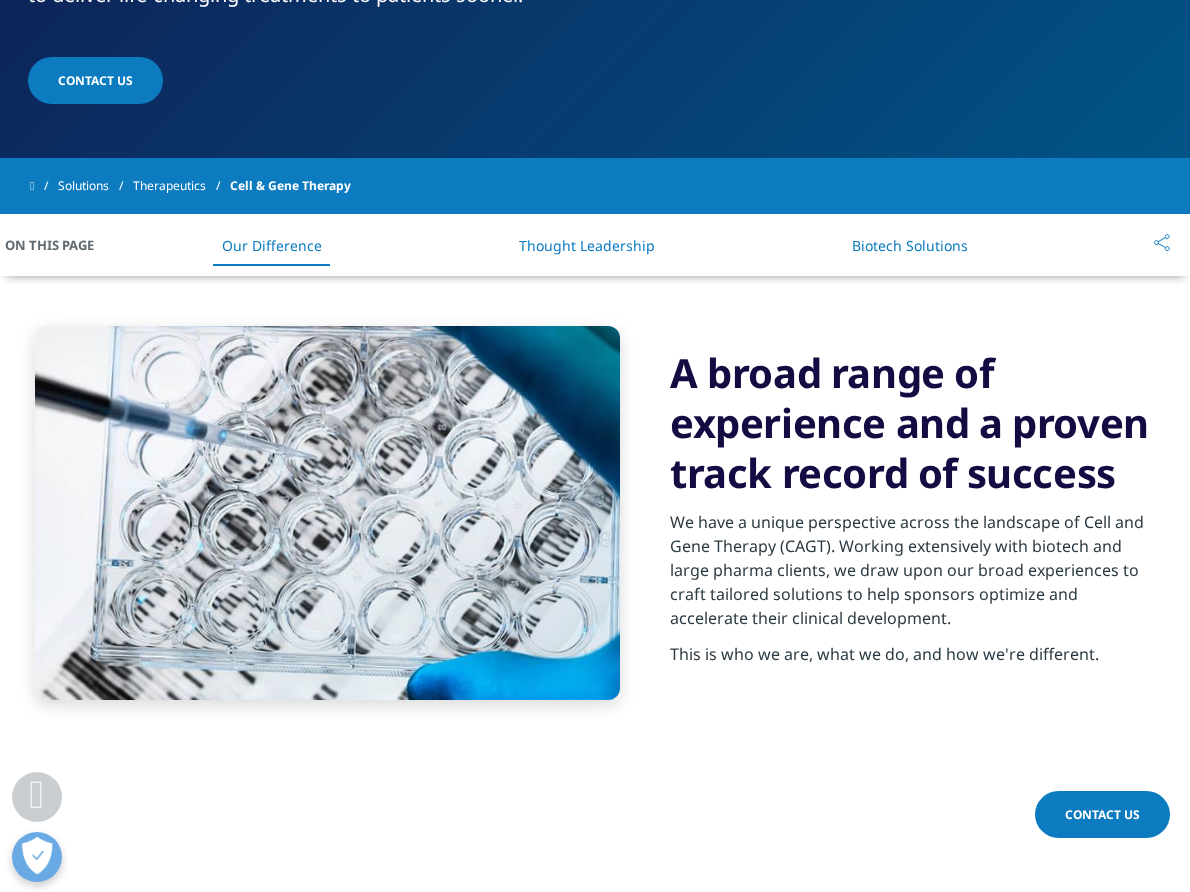 scroll, scrollTop: 700, scrollLeft: 0, axis: vertical 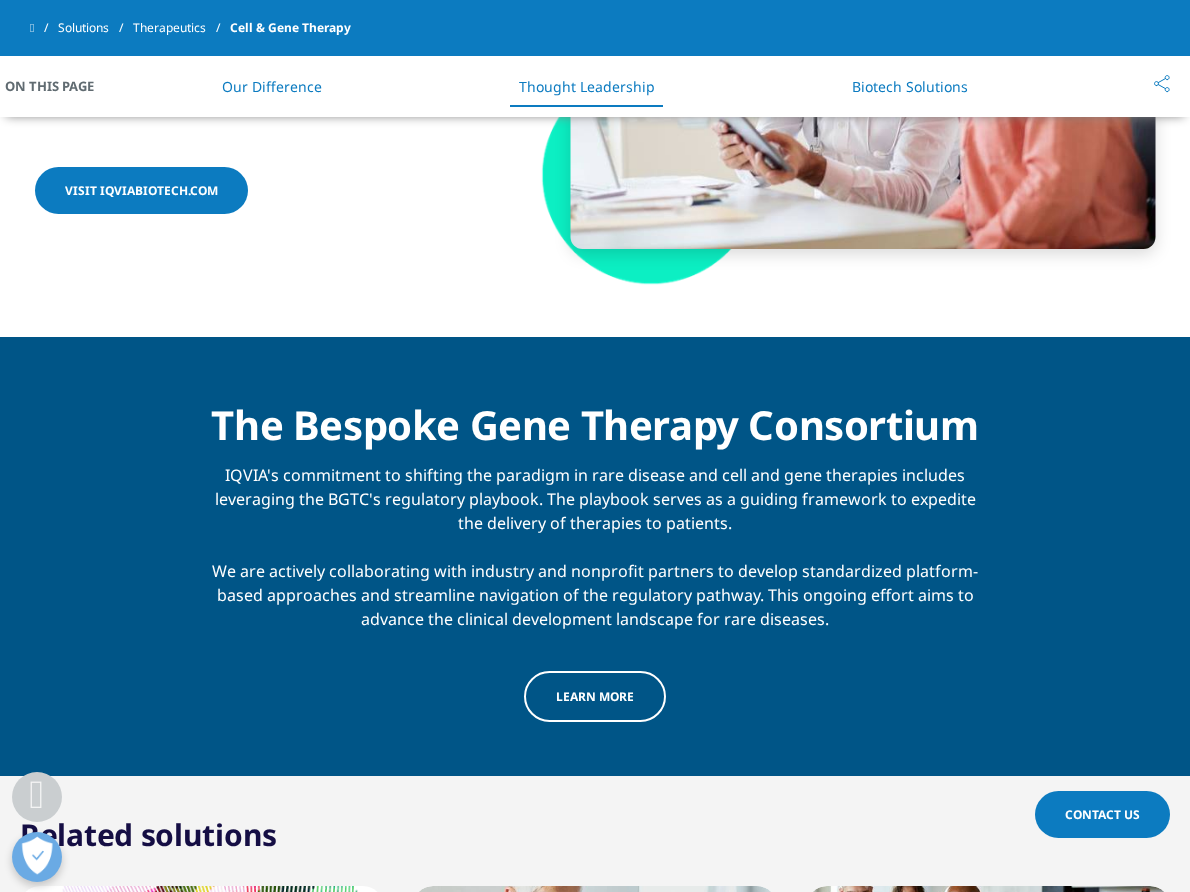 drag, startPoint x: 178, startPoint y: 406, endPoint x: 319, endPoint y: 490, distance: 164.12495 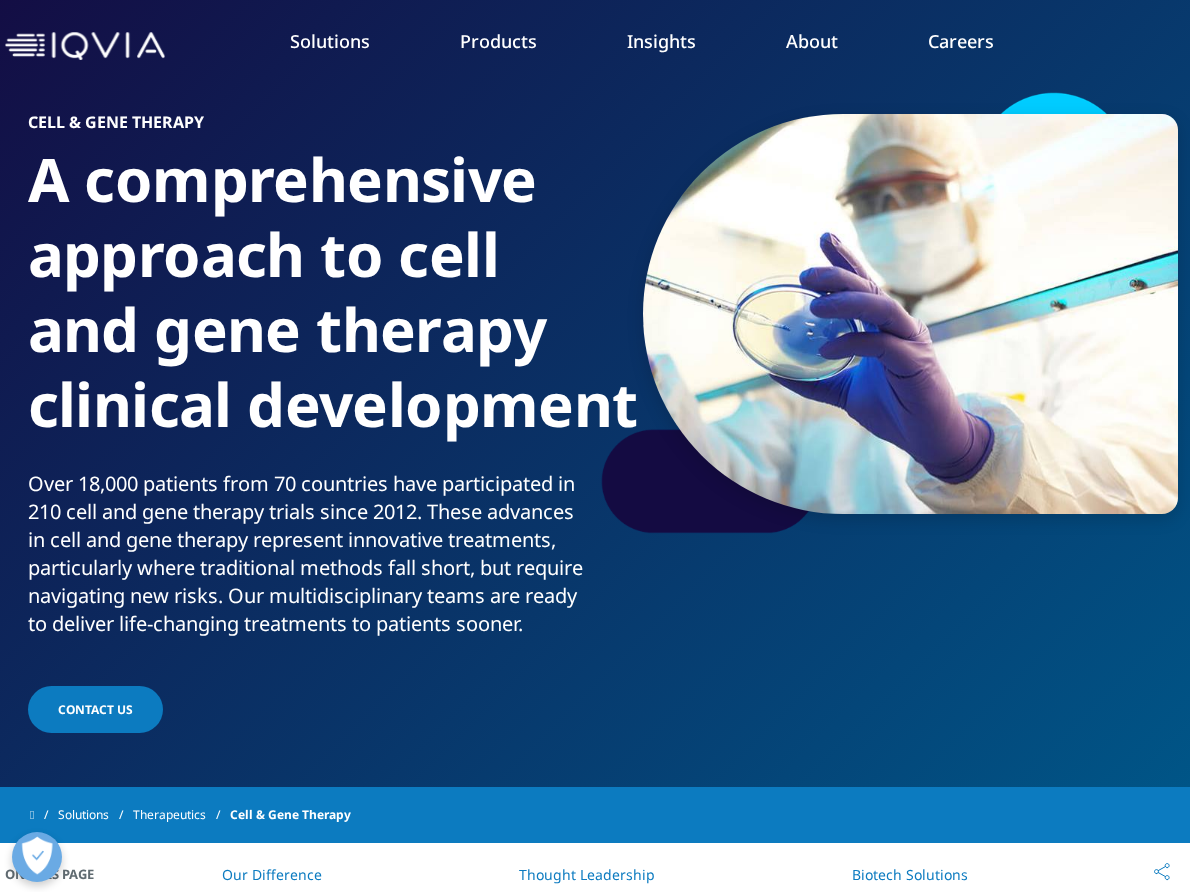 scroll, scrollTop: 0, scrollLeft: 0, axis: both 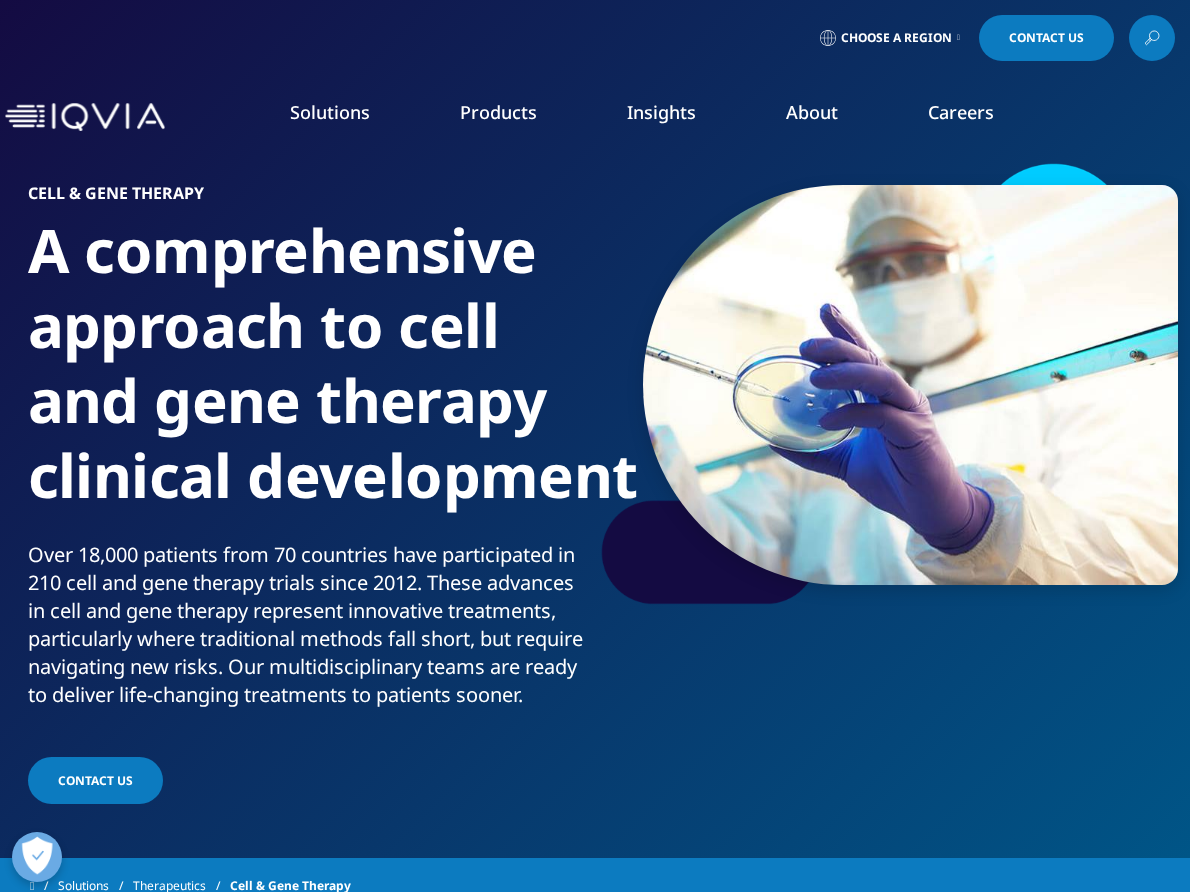 click on "WE'RE HIRING
At IQVIA your potential has no limits. We thrive on bold ideas and fearless innovation. Join us in reimagining what’s possible.
VIEW ROLES" at bounding box center (1034, 419) 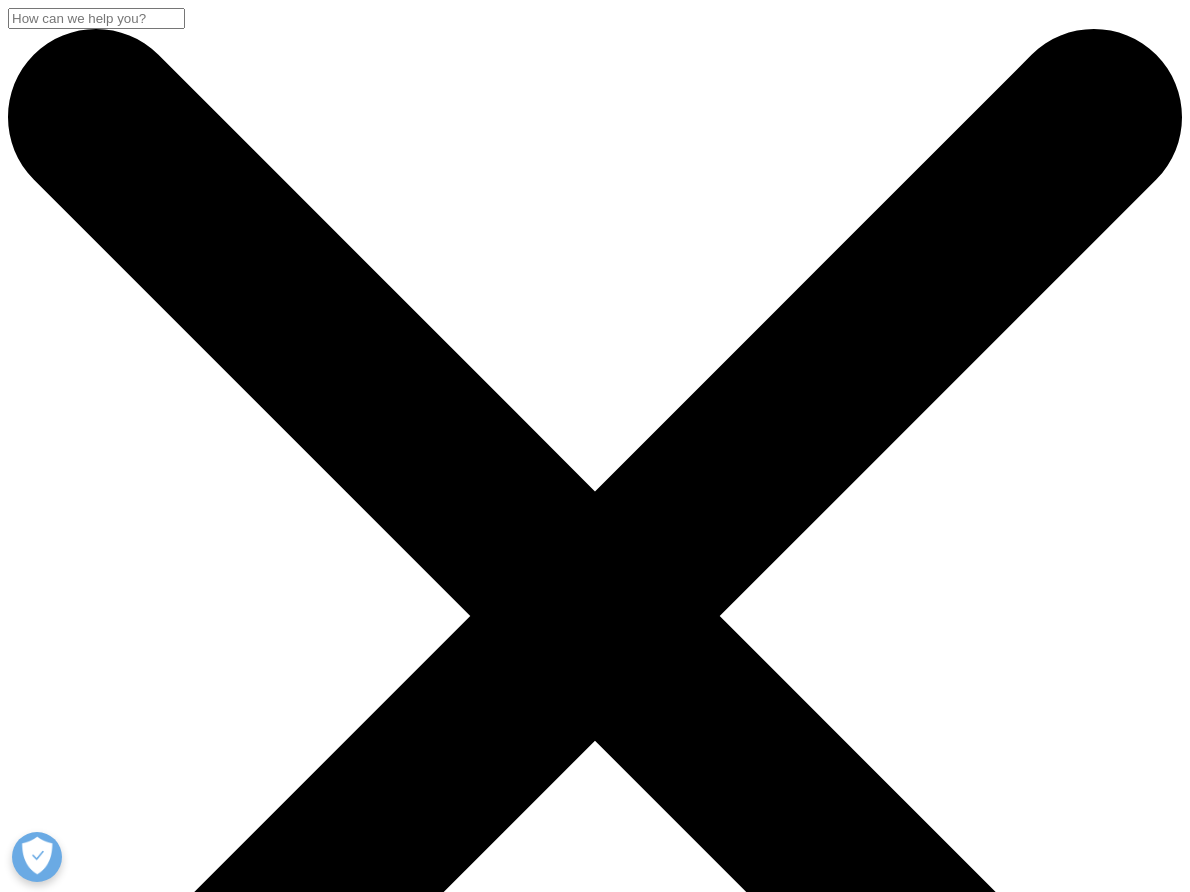 scroll, scrollTop: 0, scrollLeft: 0, axis: both 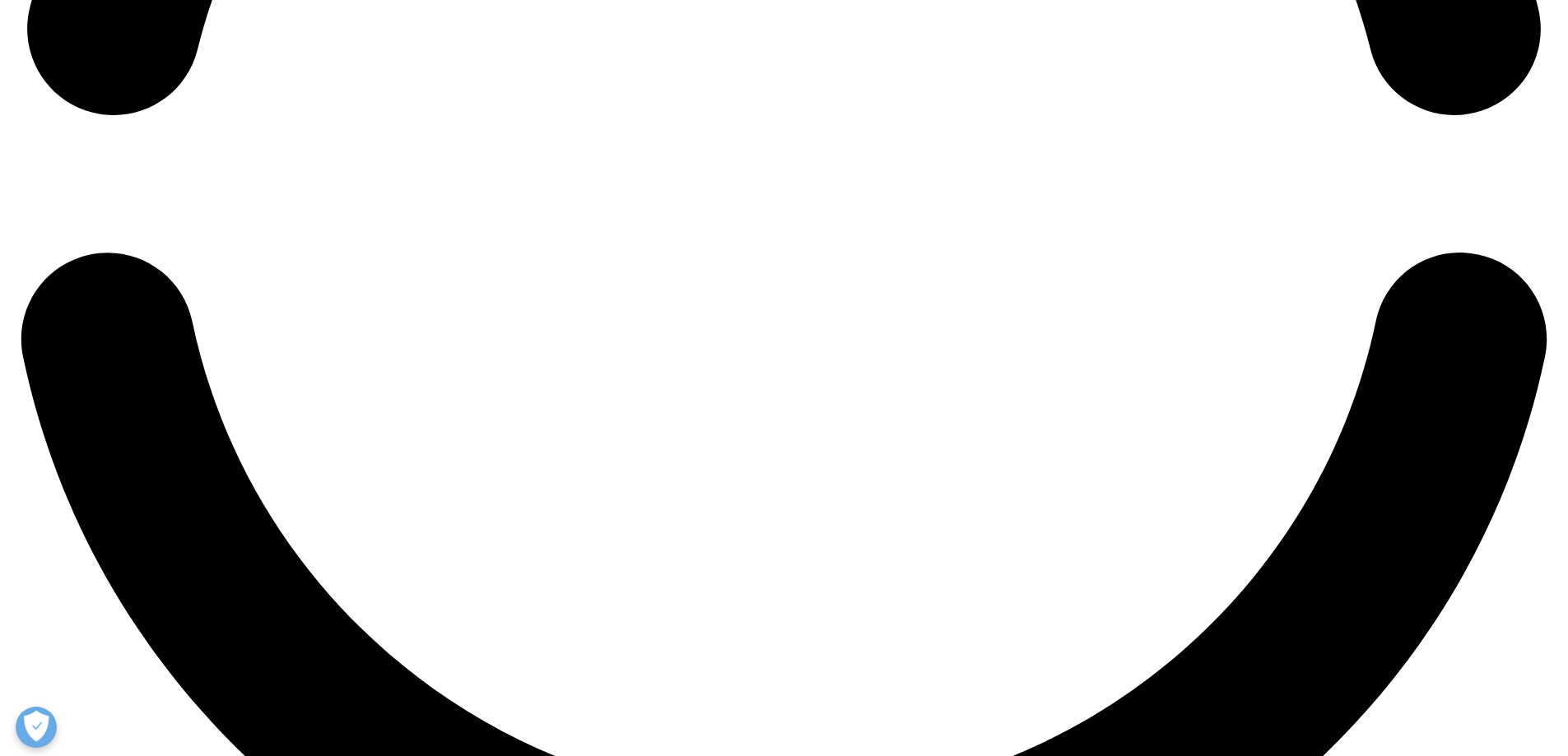 click on "Investor Relations" at bounding box center (90, 22862) 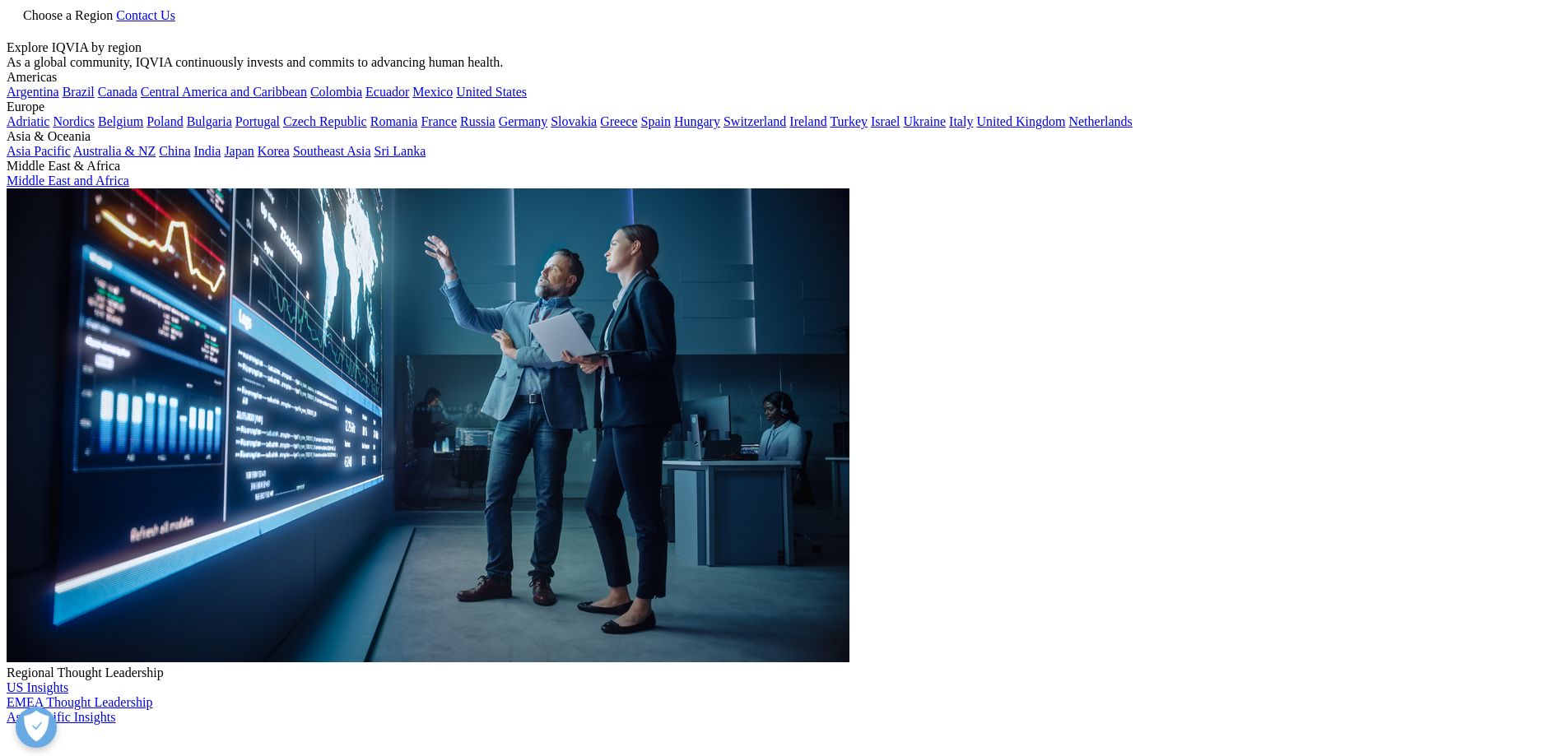 scroll, scrollTop: 0, scrollLeft: 0, axis: both 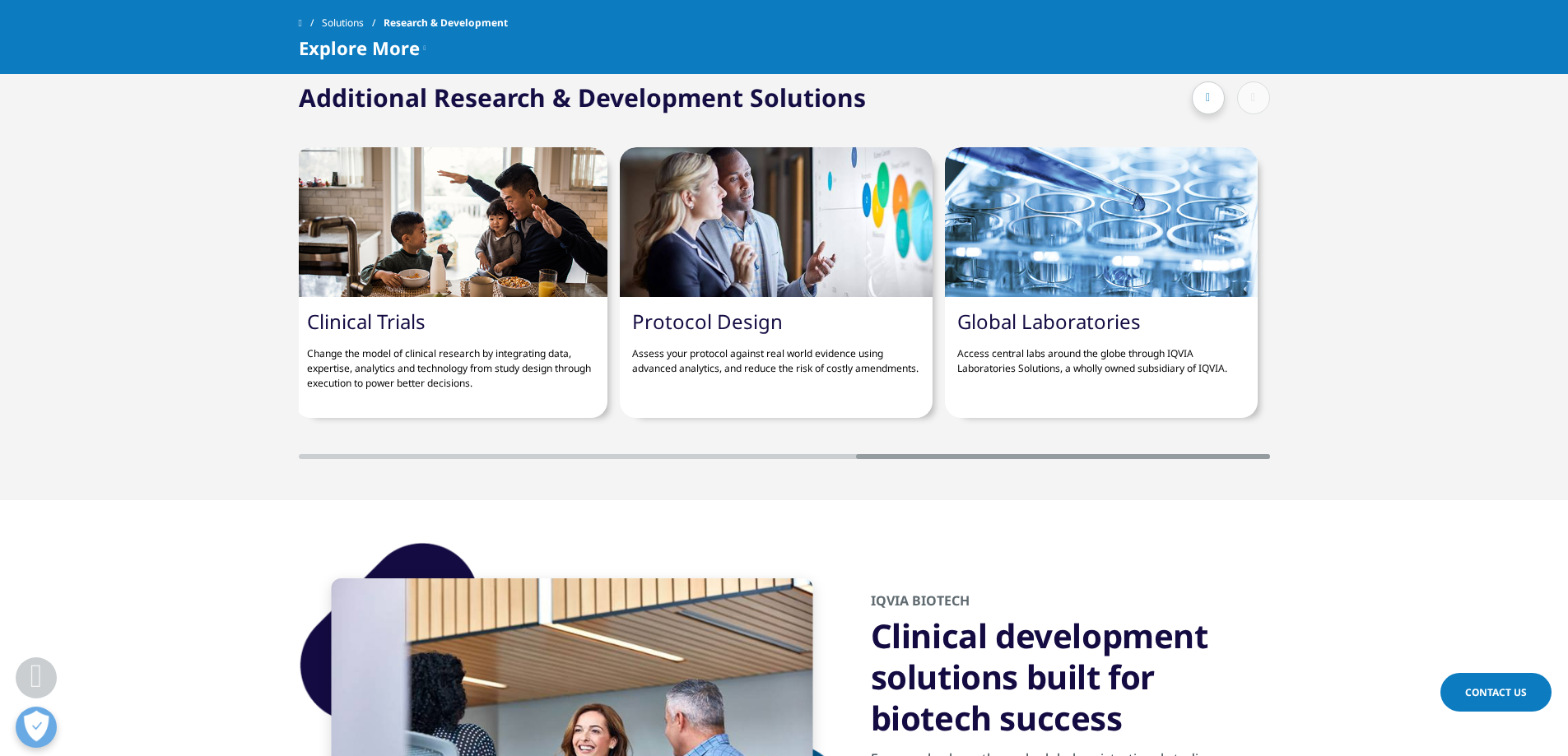 drag, startPoint x: 586, startPoint y: 458, endPoint x: 1179, endPoint y: 451, distance: 593.0413 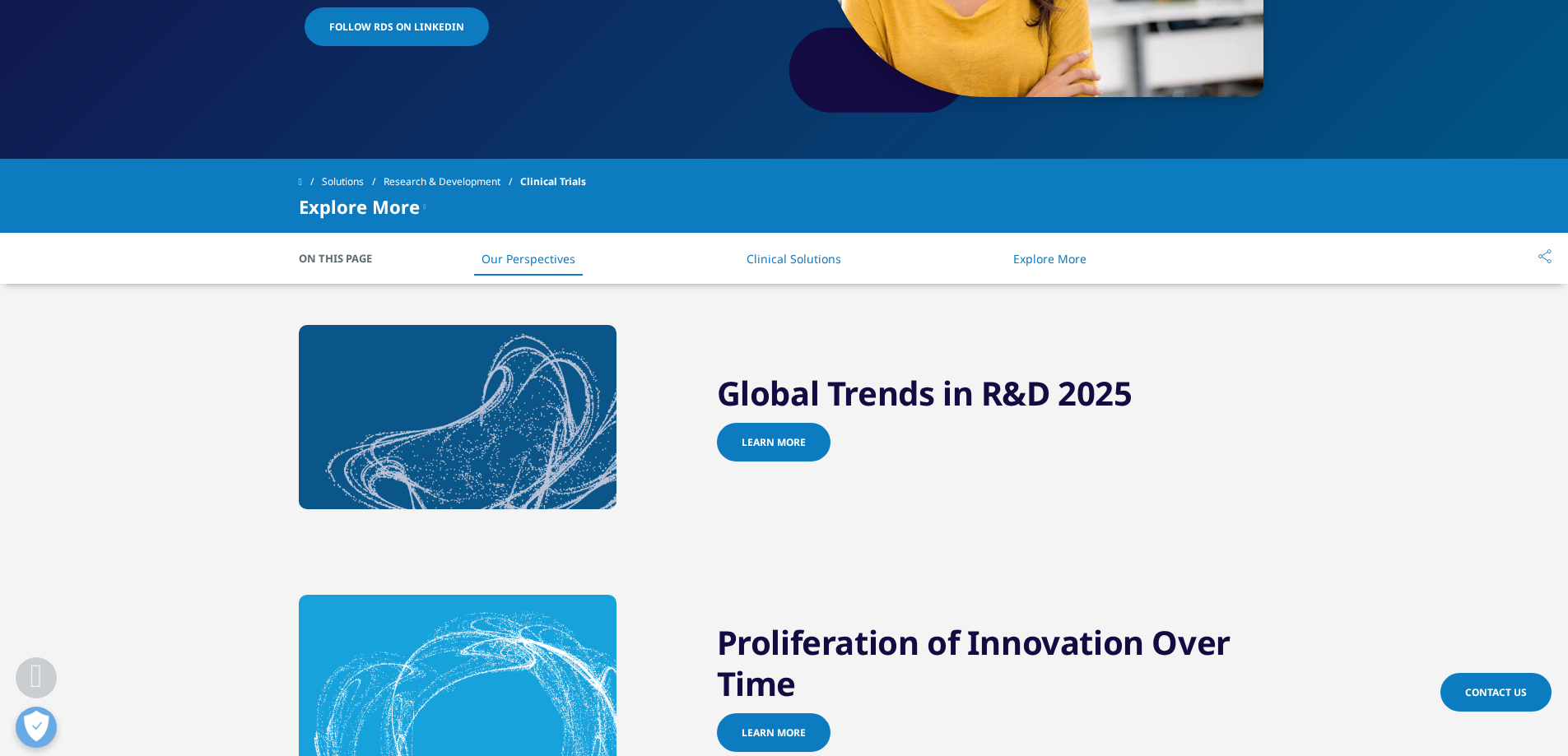 scroll, scrollTop: 384, scrollLeft: 0, axis: vertical 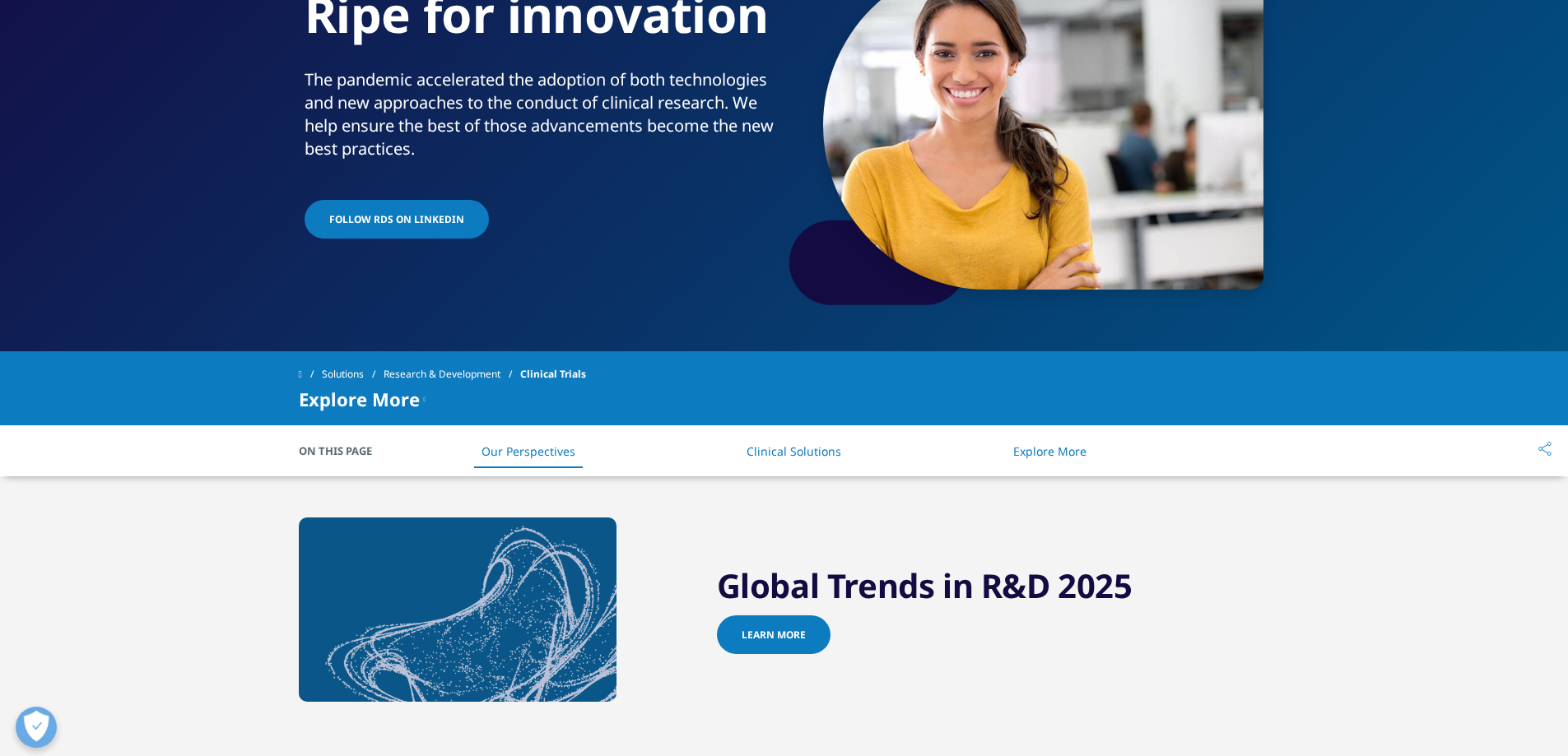 click on "Learn more" at bounding box center (774, 634) 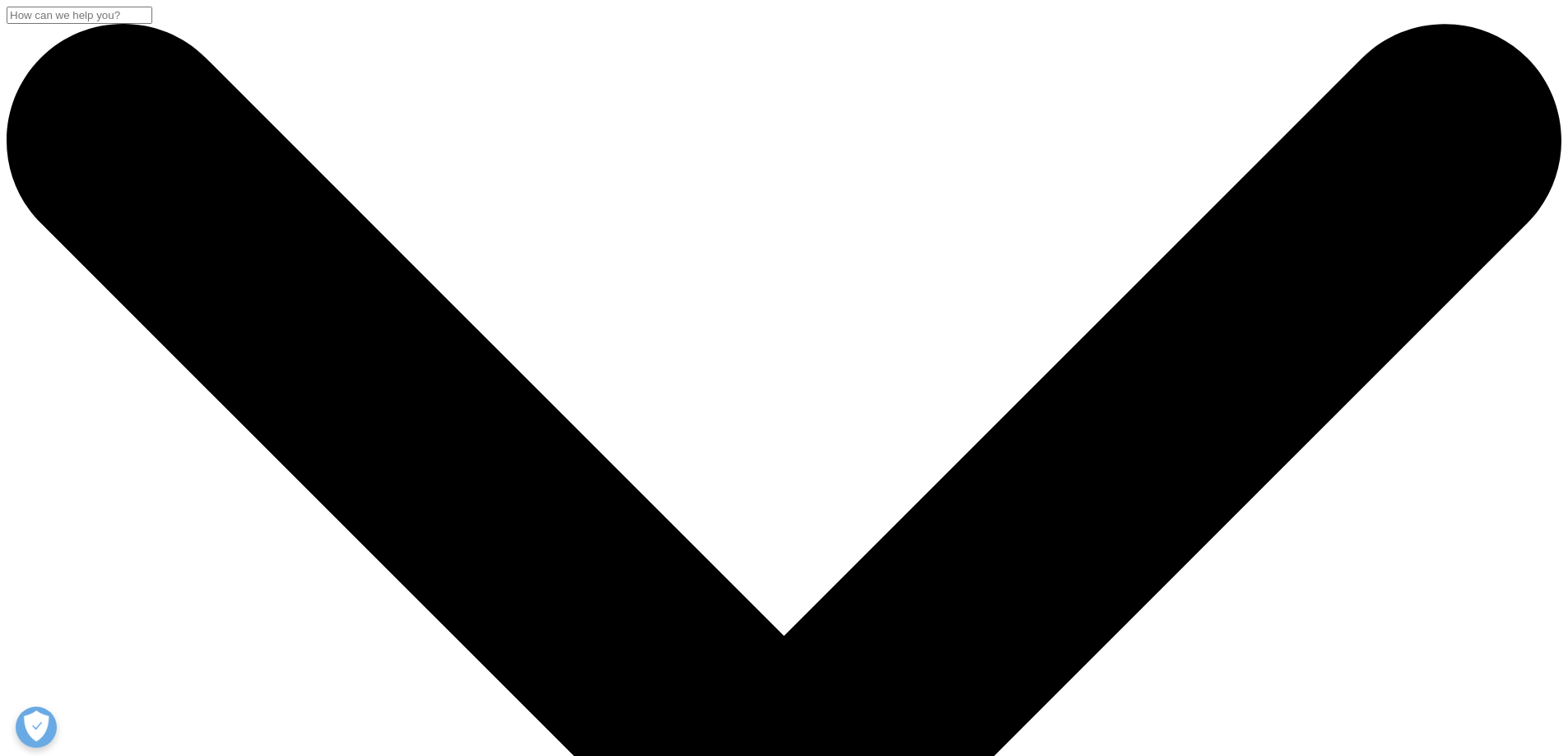 scroll, scrollTop: 0, scrollLeft: 0, axis: both 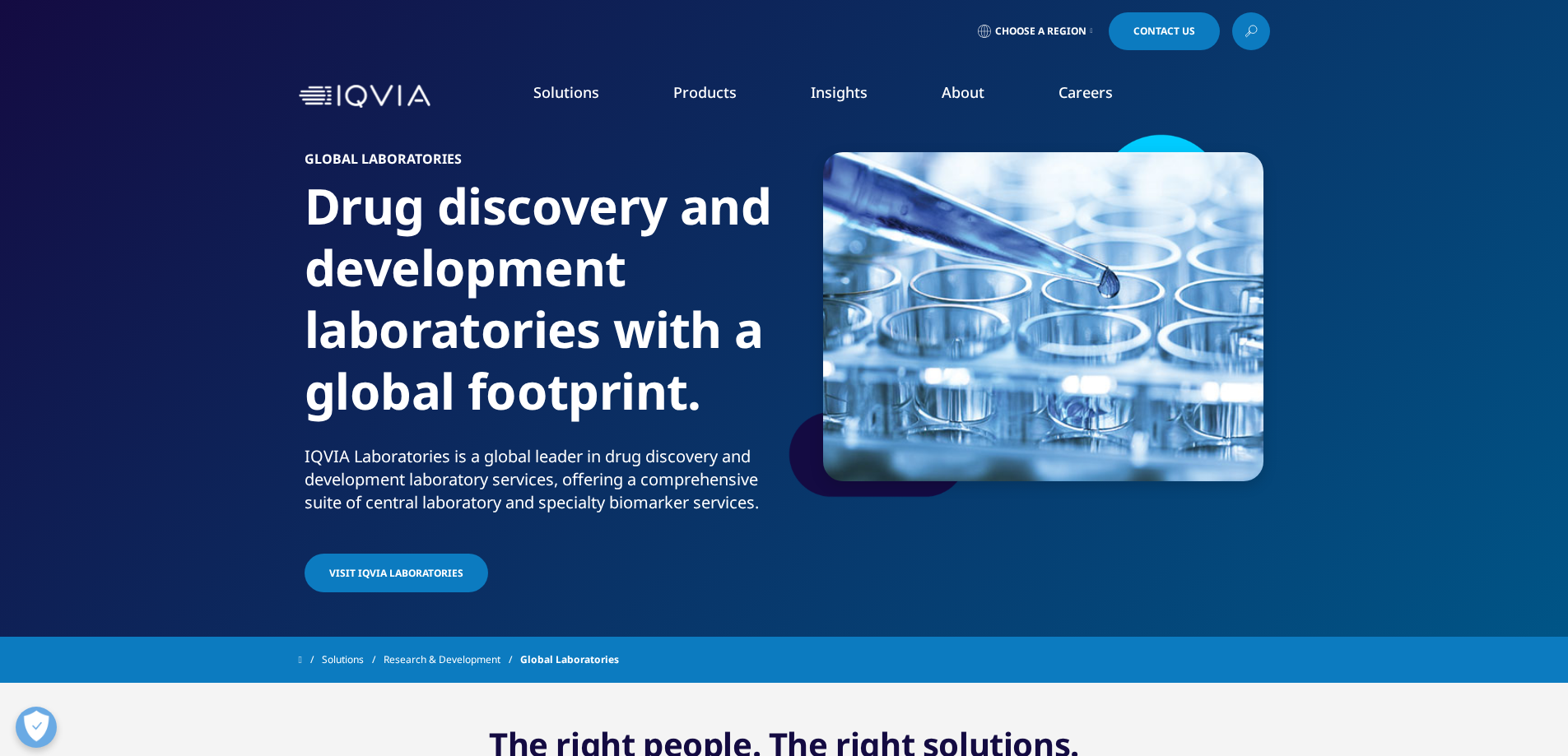 drag, startPoint x: 0, startPoint y: 0, endPoint x: 531, endPoint y: 379, distance: 652.38179 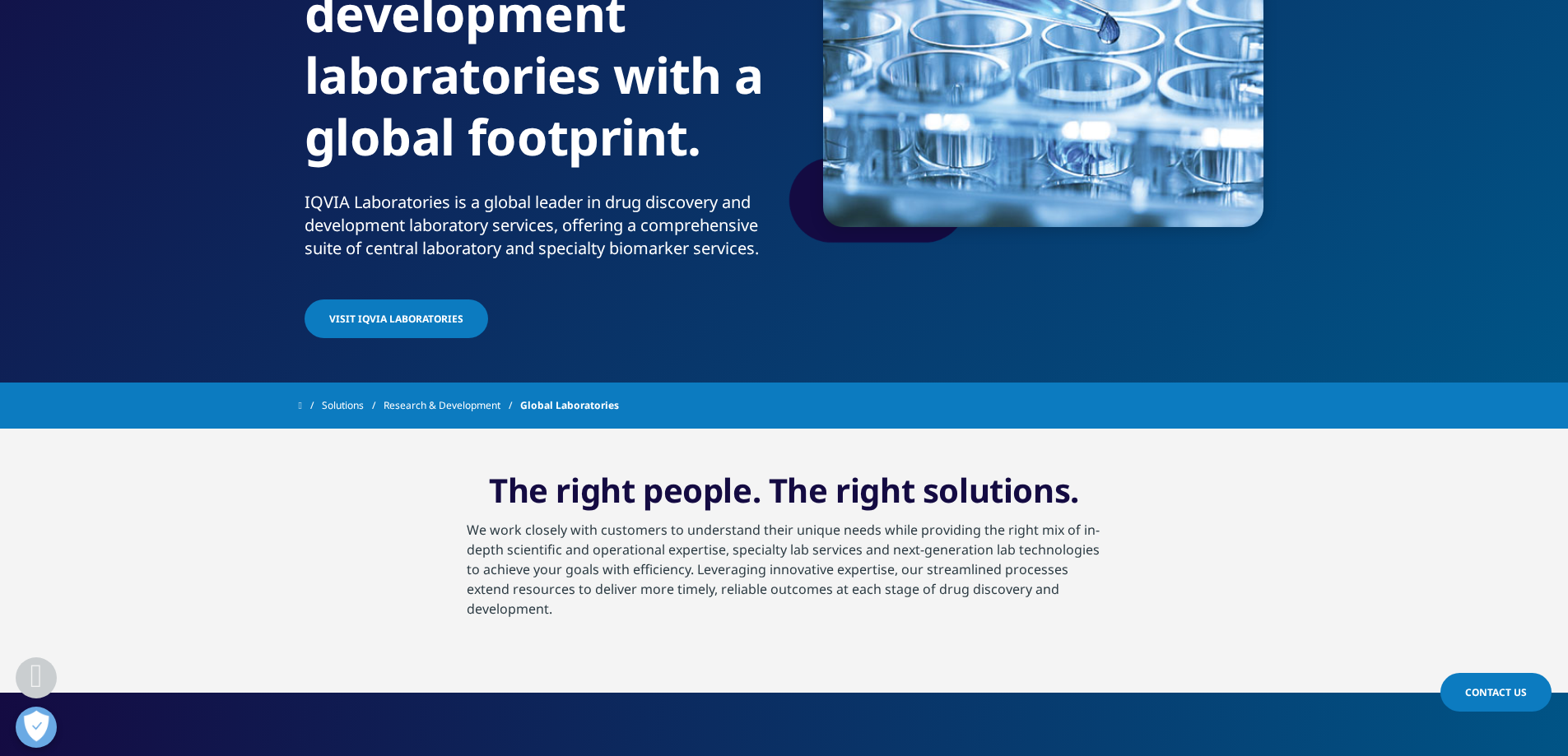 scroll, scrollTop: 384, scrollLeft: 0, axis: vertical 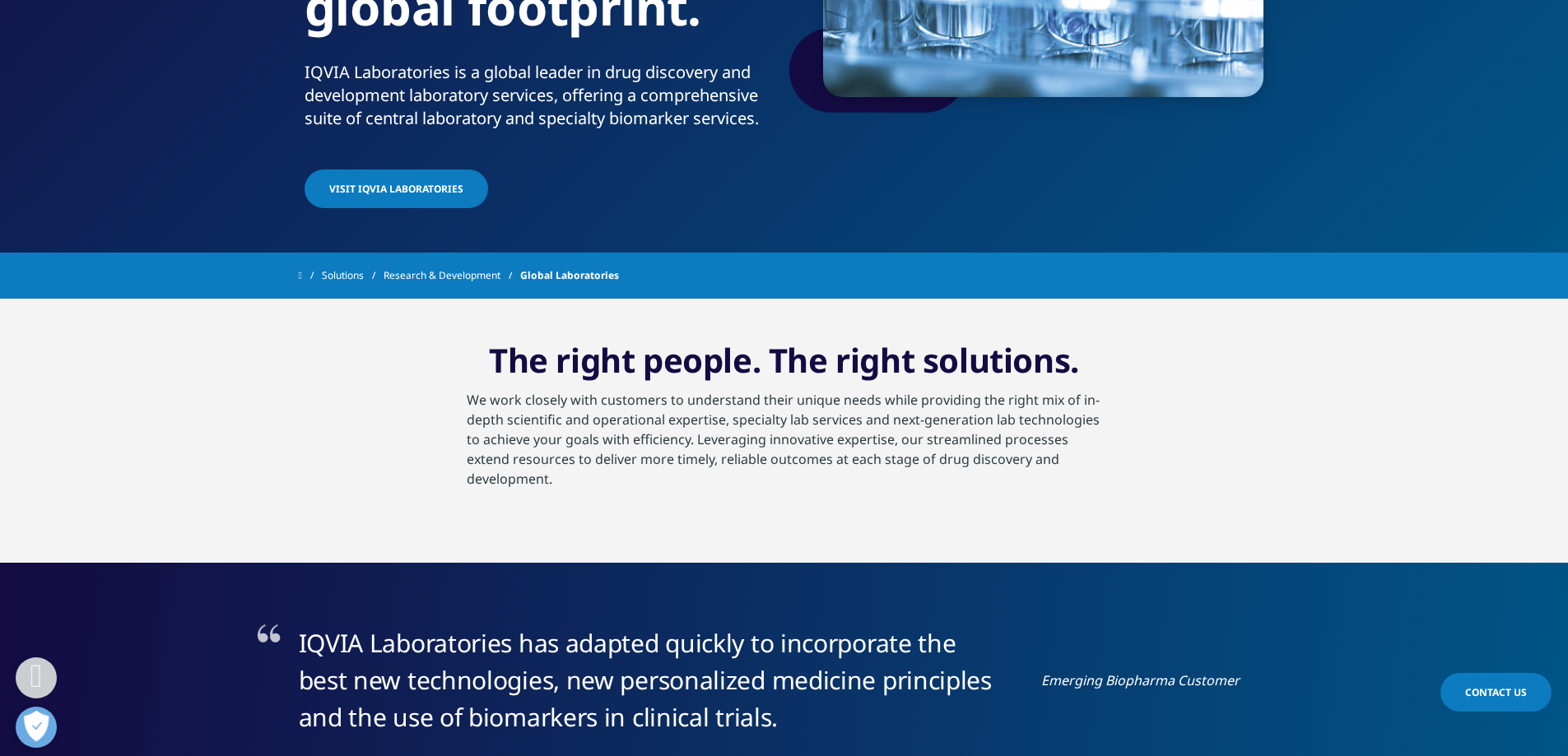 click on "The right people. The right solutions." at bounding box center (784, 364) 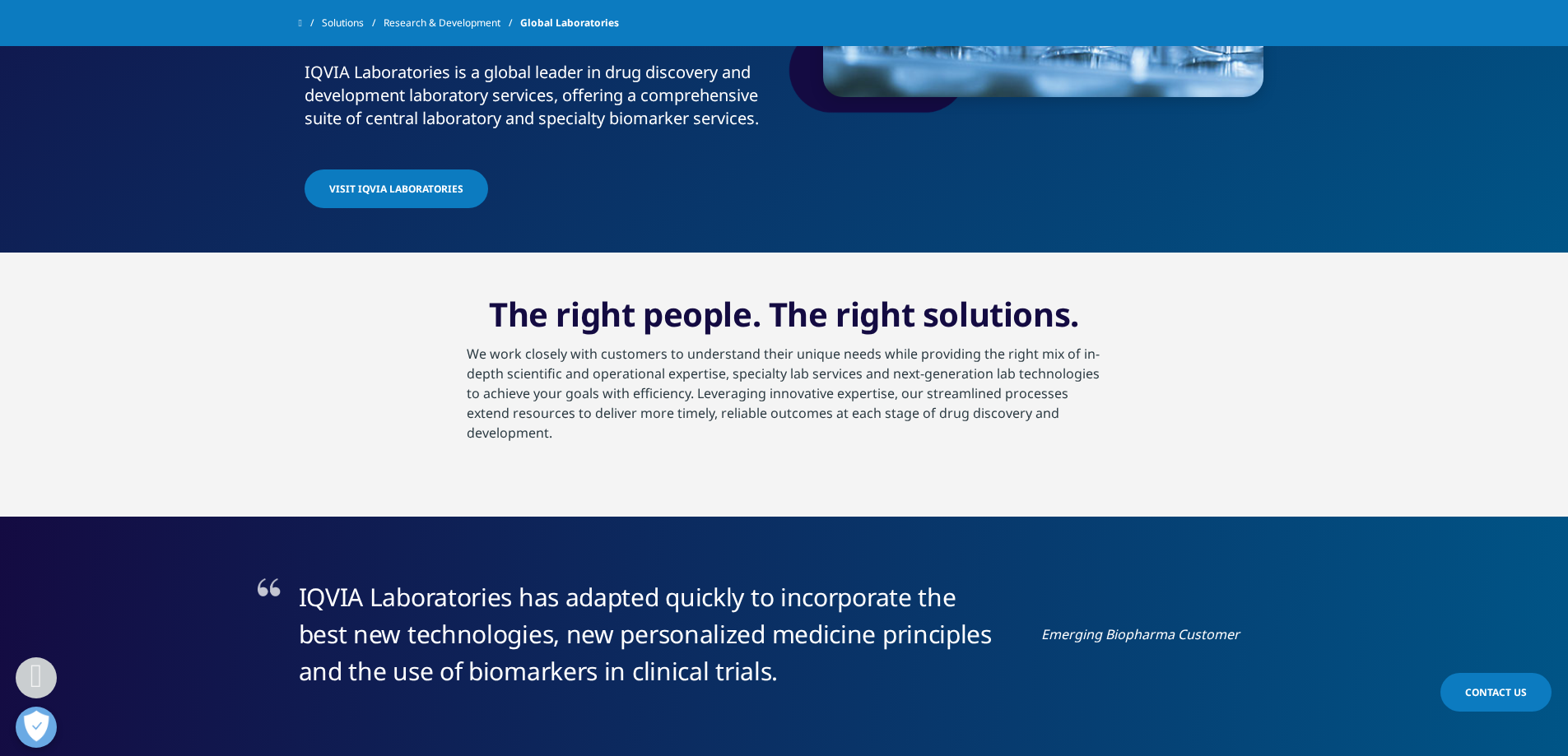 scroll, scrollTop: 0, scrollLeft: 0, axis: both 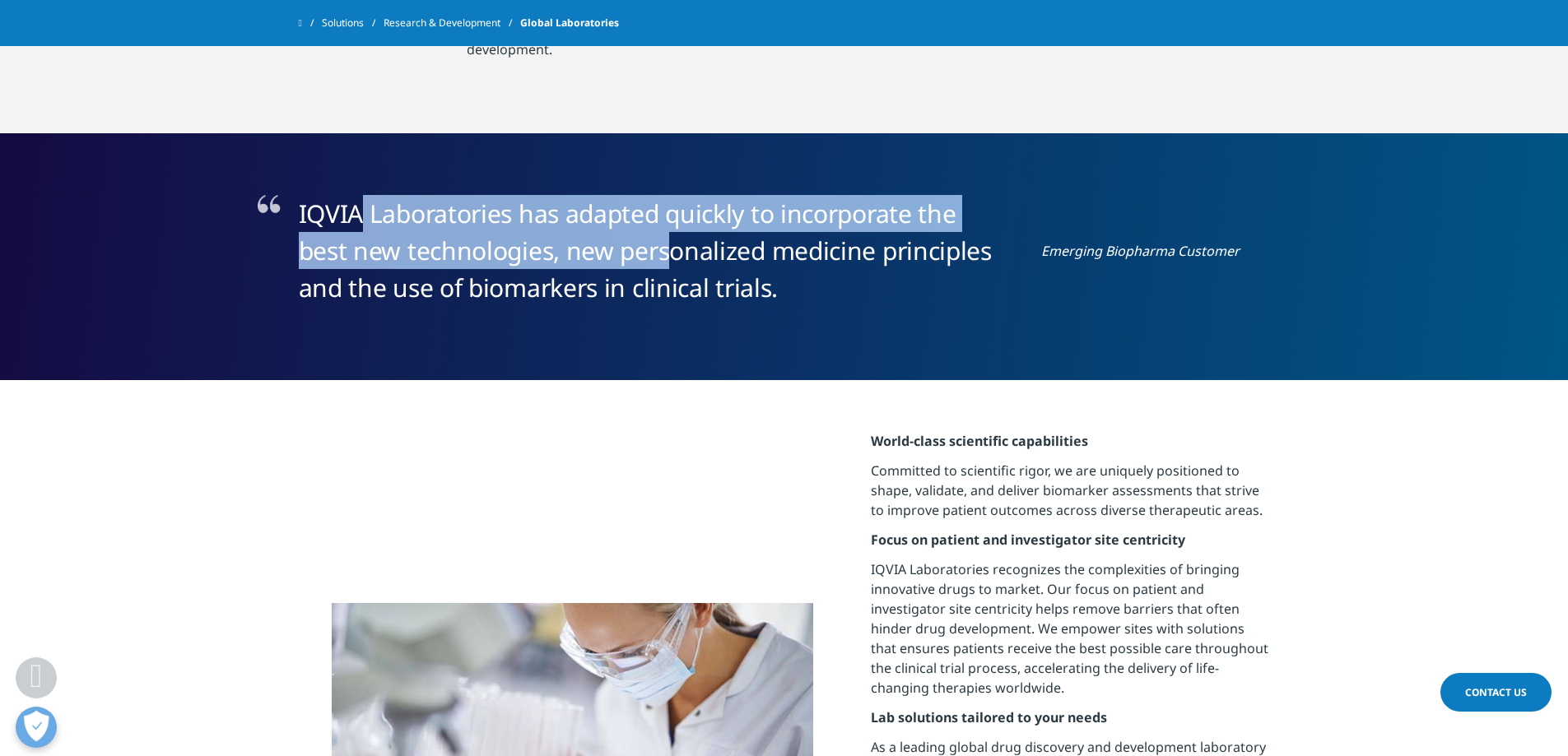 drag, startPoint x: 421, startPoint y: 226, endPoint x: 827, endPoint y: 331, distance: 419.35784 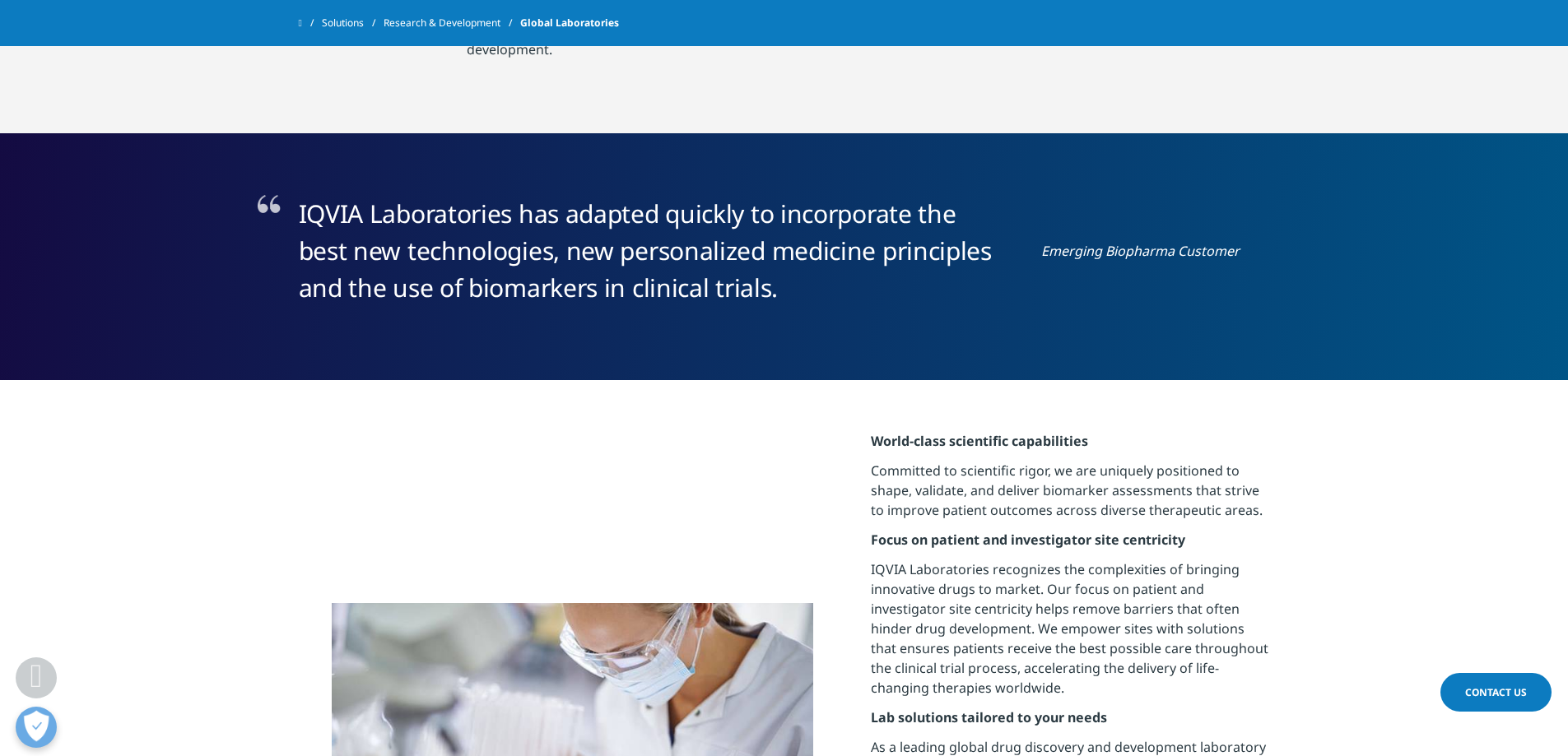 click on "IQVIA Laboratories has adapted quickly to incorporate the best new technologies, new personalized medicine principles and the use of biomarkers in clinical trials.
Emerging Biopharma Customer" at bounding box center (784, 257) 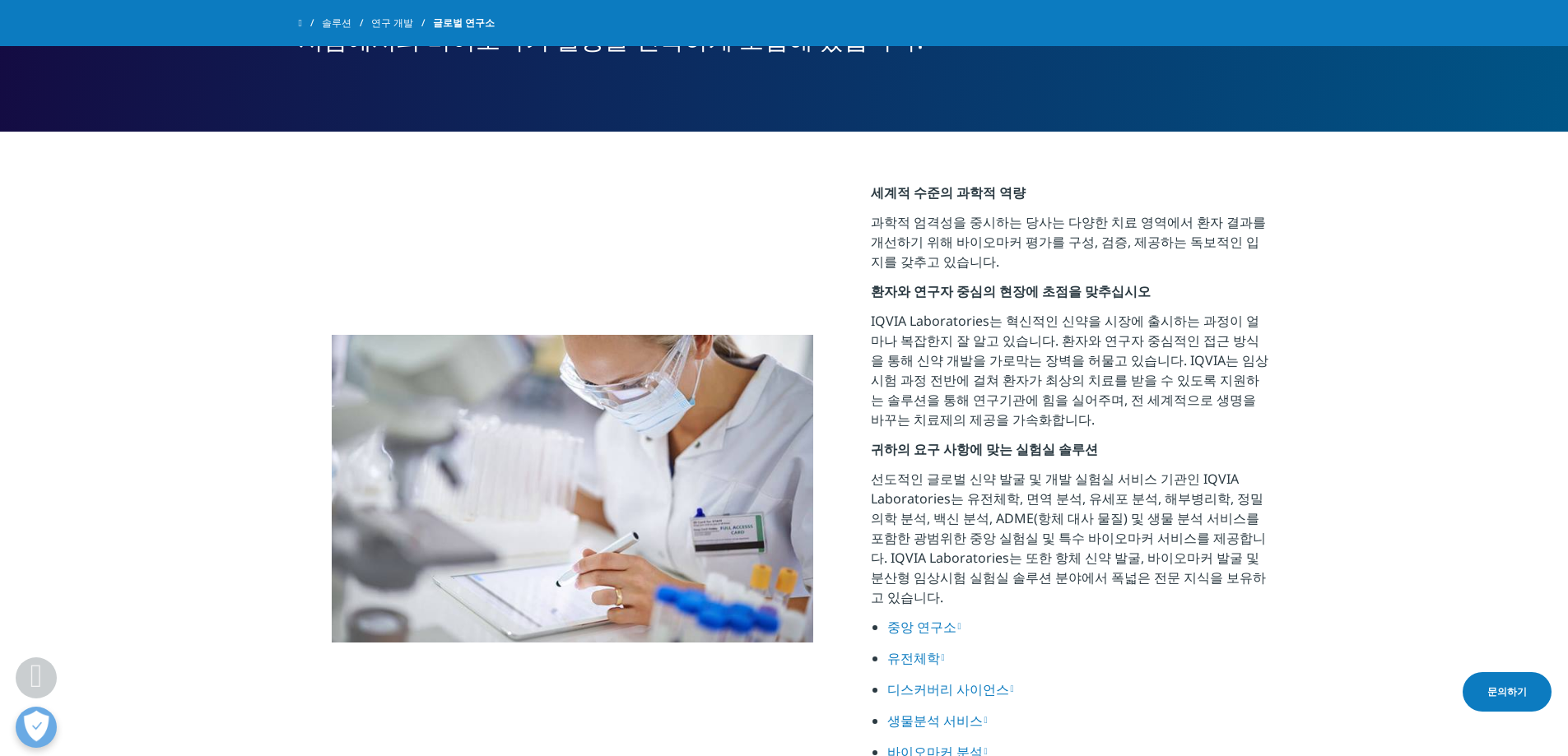 scroll, scrollTop: 941, scrollLeft: 0, axis: vertical 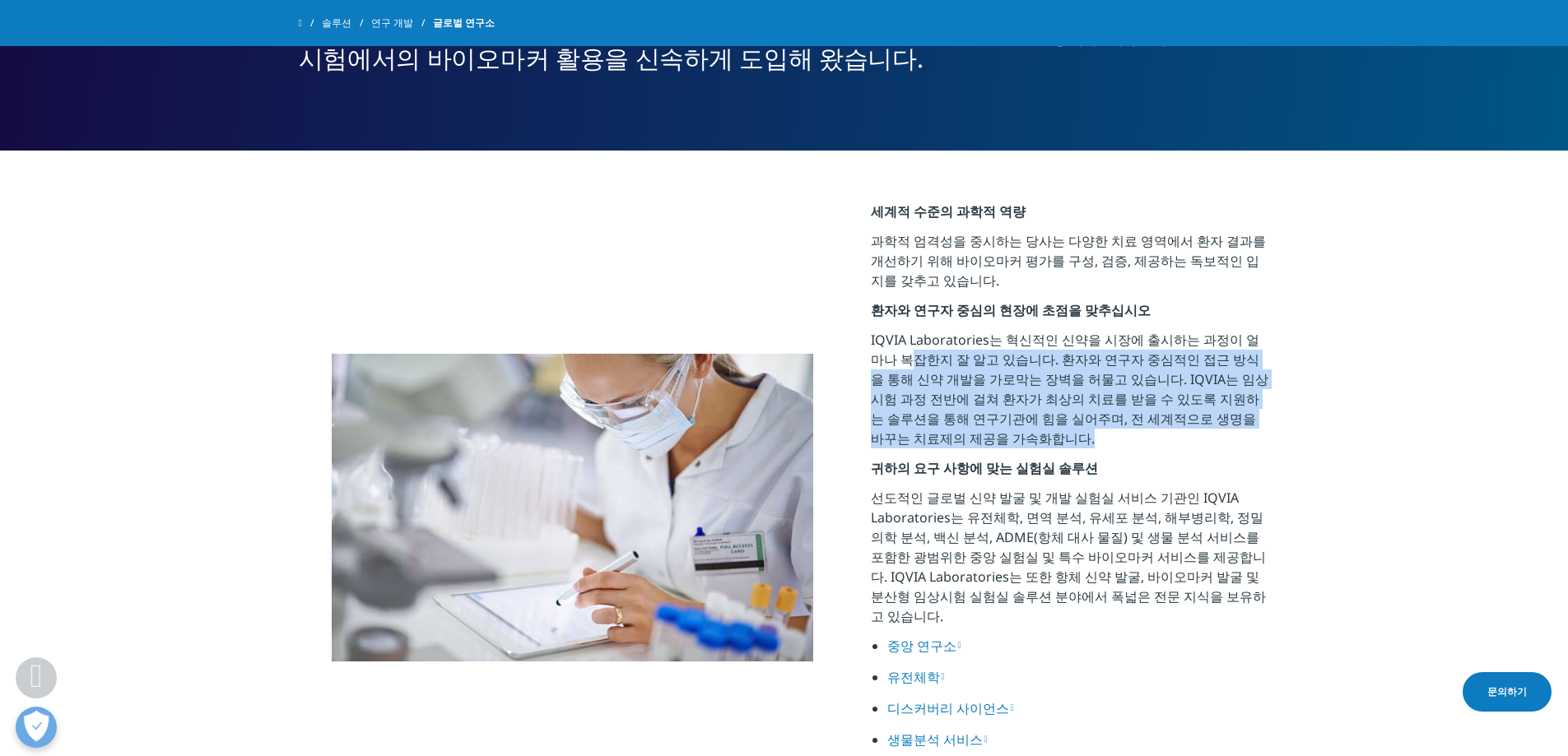 drag, startPoint x: 886, startPoint y: 350, endPoint x: 949, endPoint y: 436, distance: 106.60675 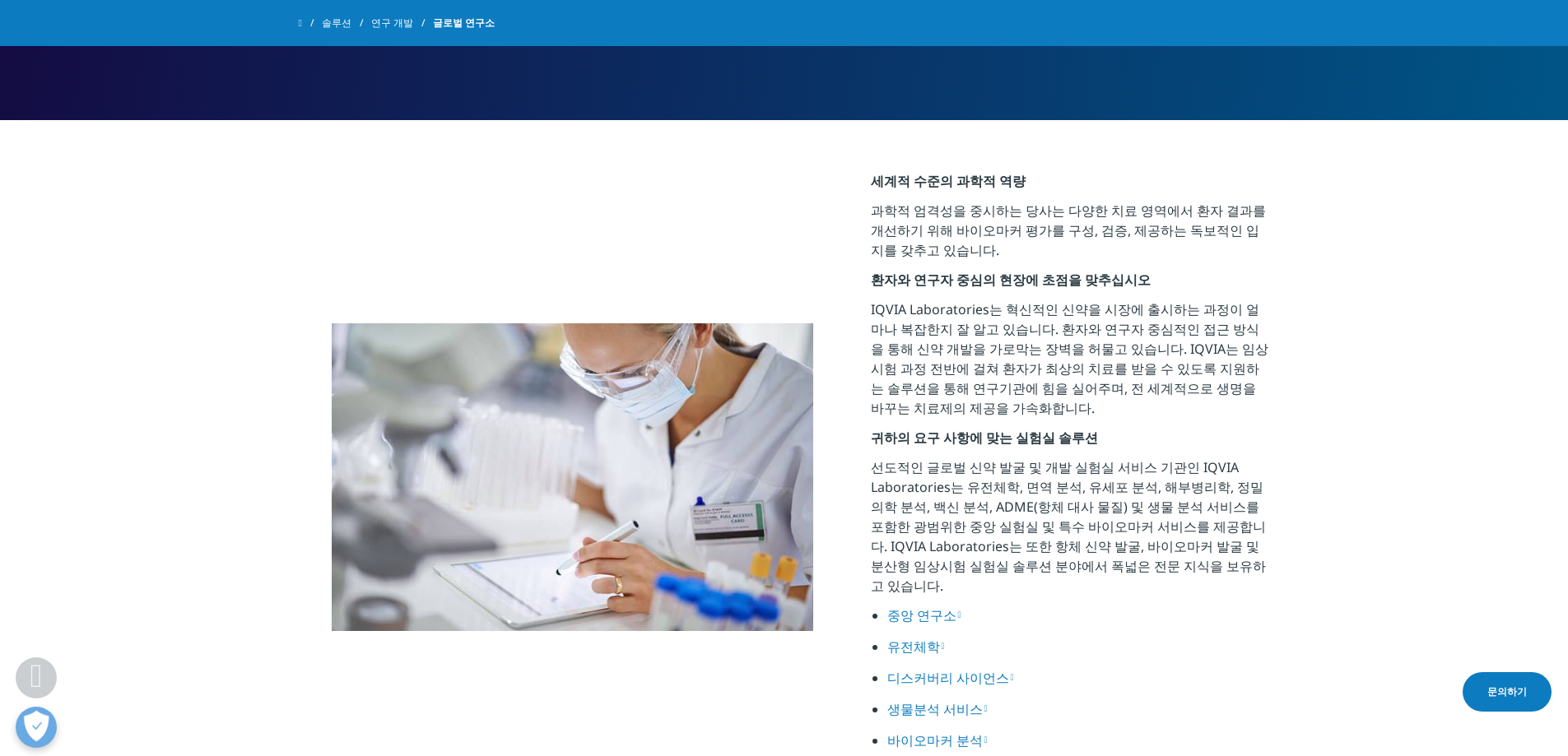 scroll, scrollTop: 941, scrollLeft: 0, axis: vertical 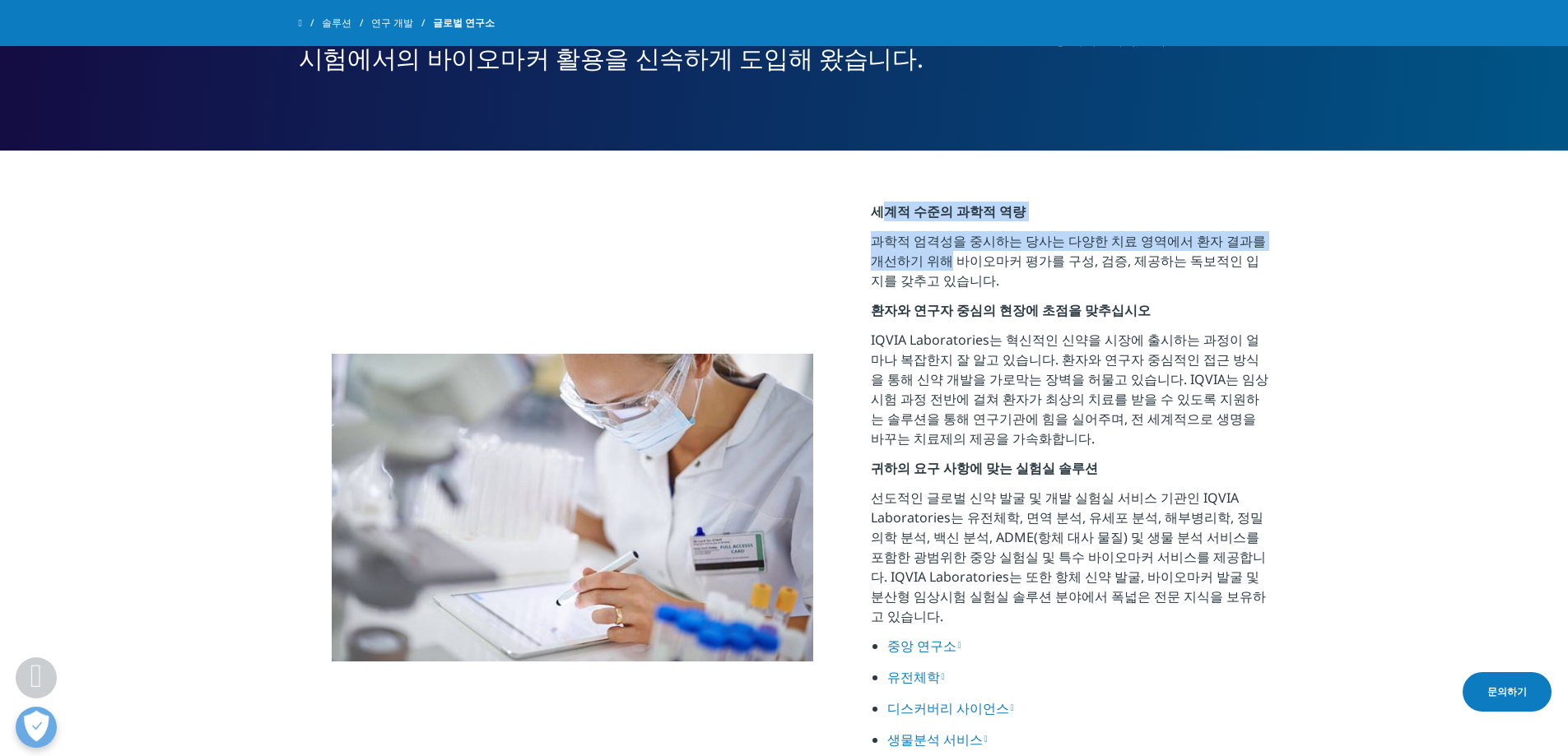 drag, startPoint x: 882, startPoint y: 213, endPoint x: 947, endPoint y: 276, distance: 90.520716 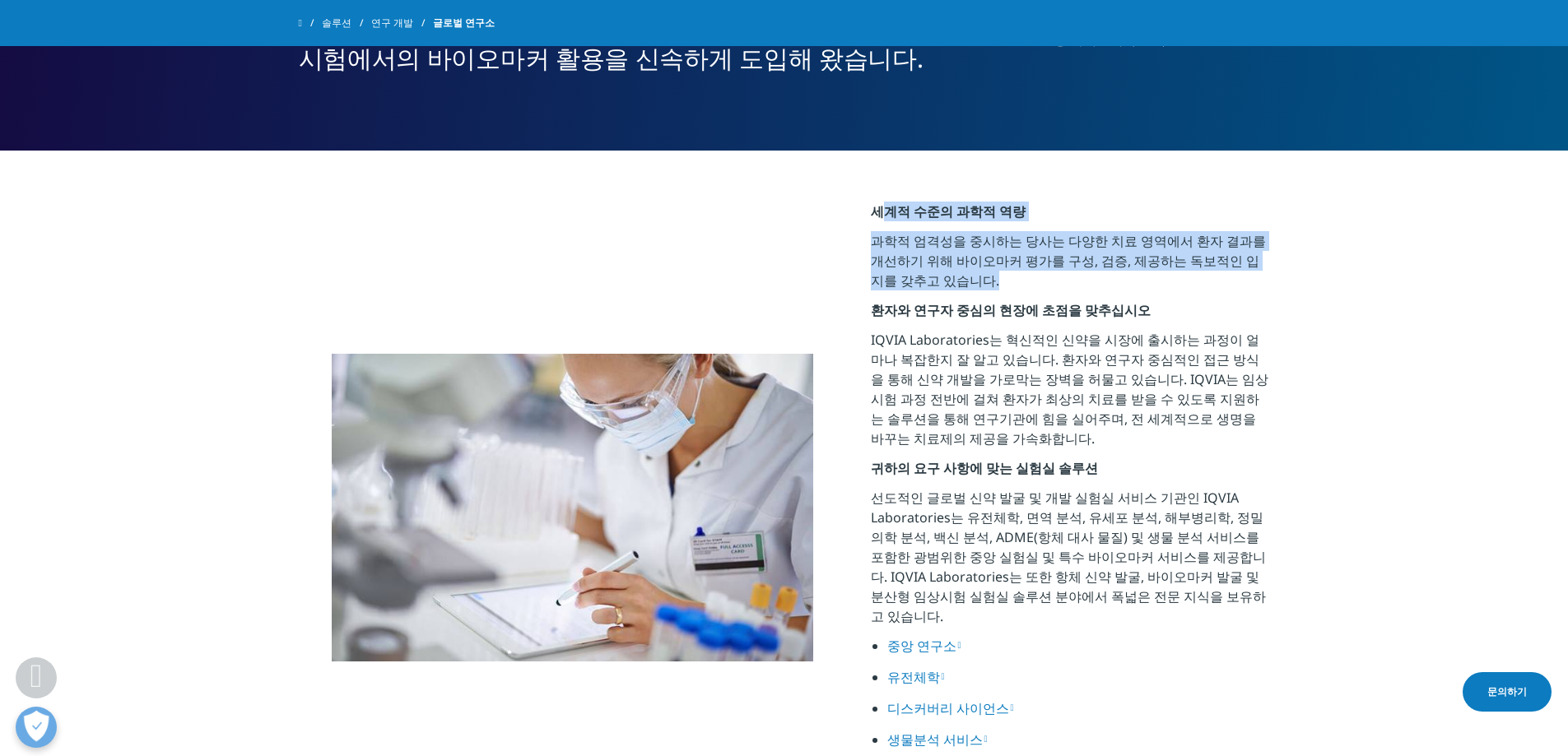 click on "과학적 엄격성을 중시하는 당사는 다양한 치료 영역에서 환자 결과를 개선하기 위해 바이오마커 평가를 구성, 검증, 제공하는 독보적인 입지를 갖추고 있습니다." at bounding box center (1070, 266) 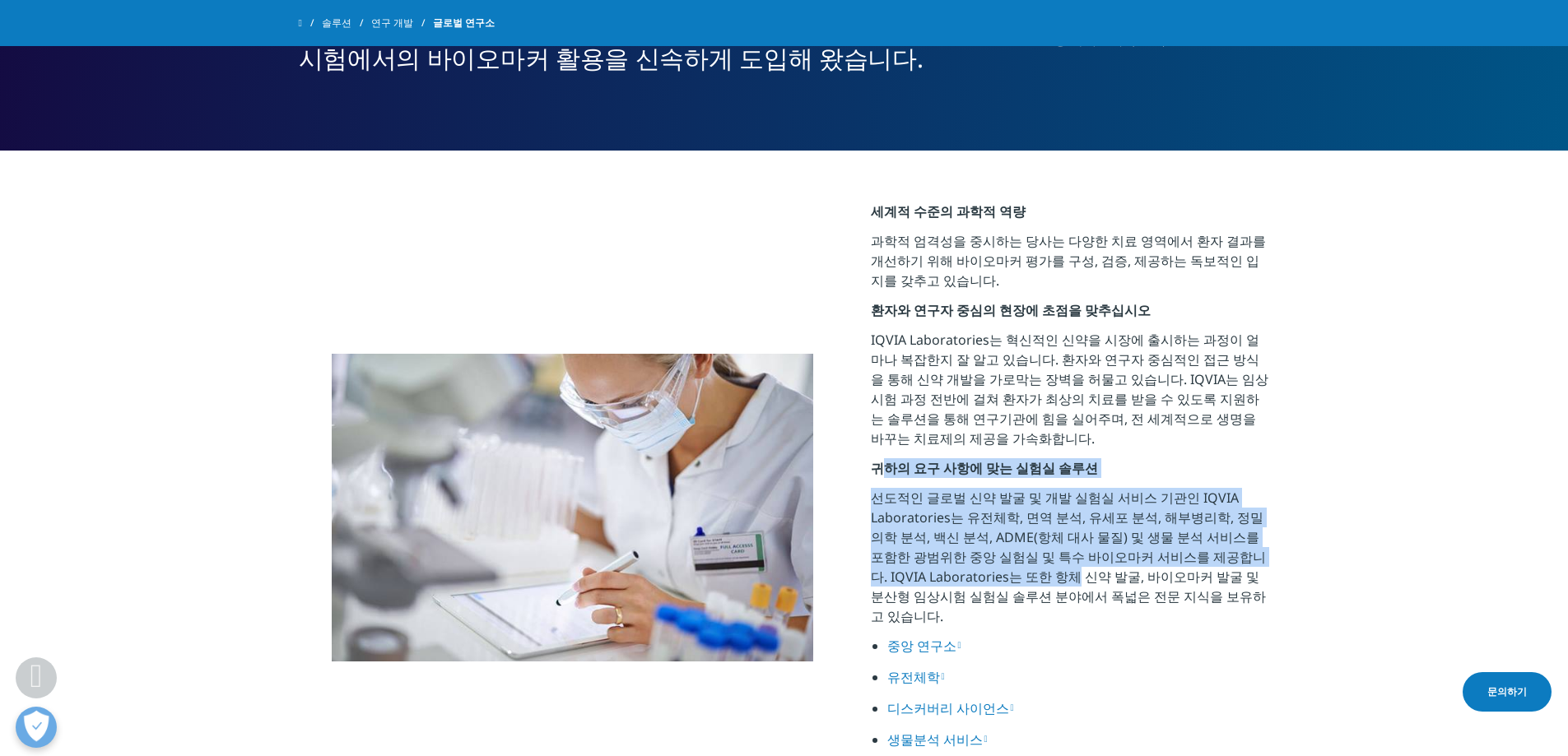 drag, startPoint x: 935, startPoint y: 506, endPoint x: 1014, endPoint y: 570, distance: 101.67104 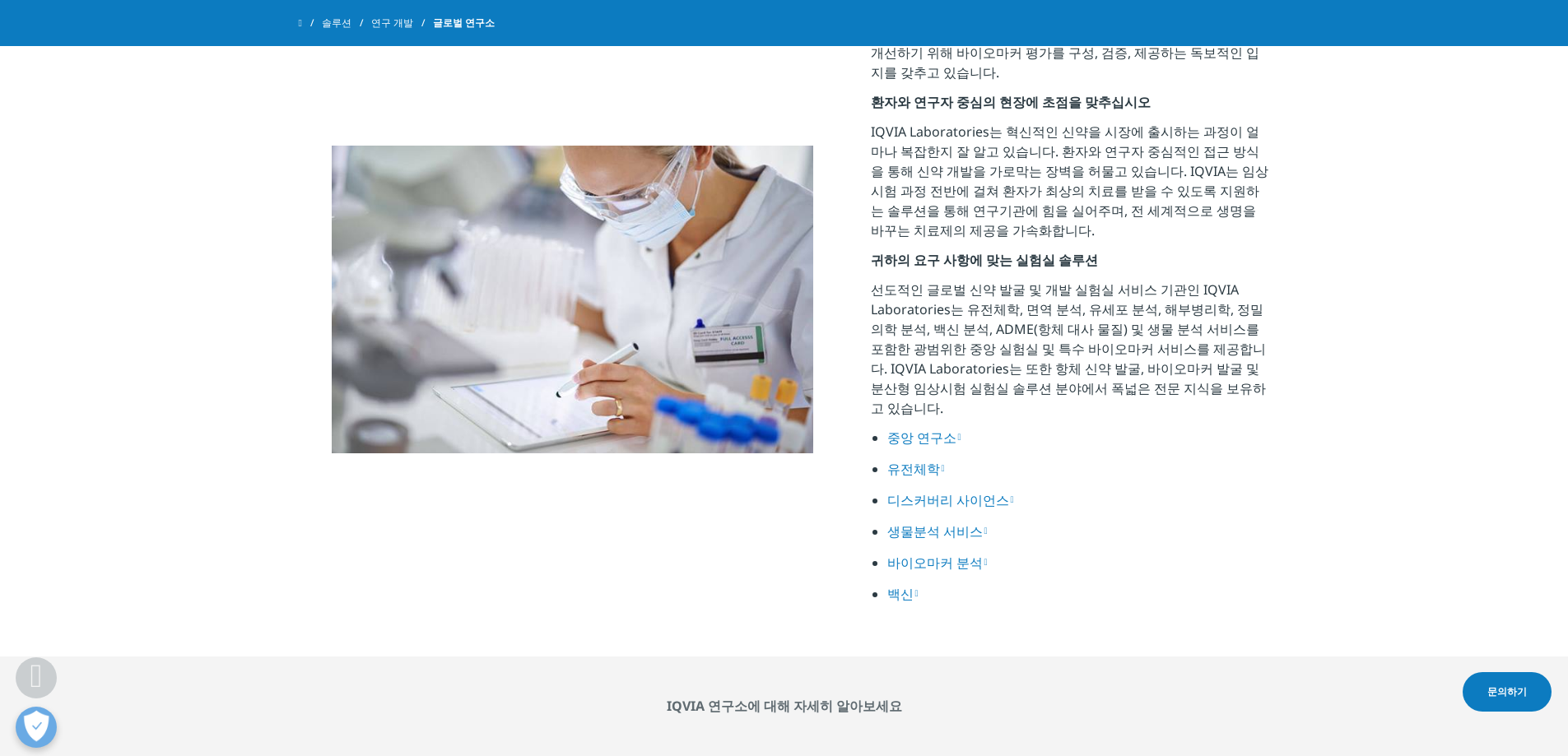 scroll, scrollTop: 1324, scrollLeft: 0, axis: vertical 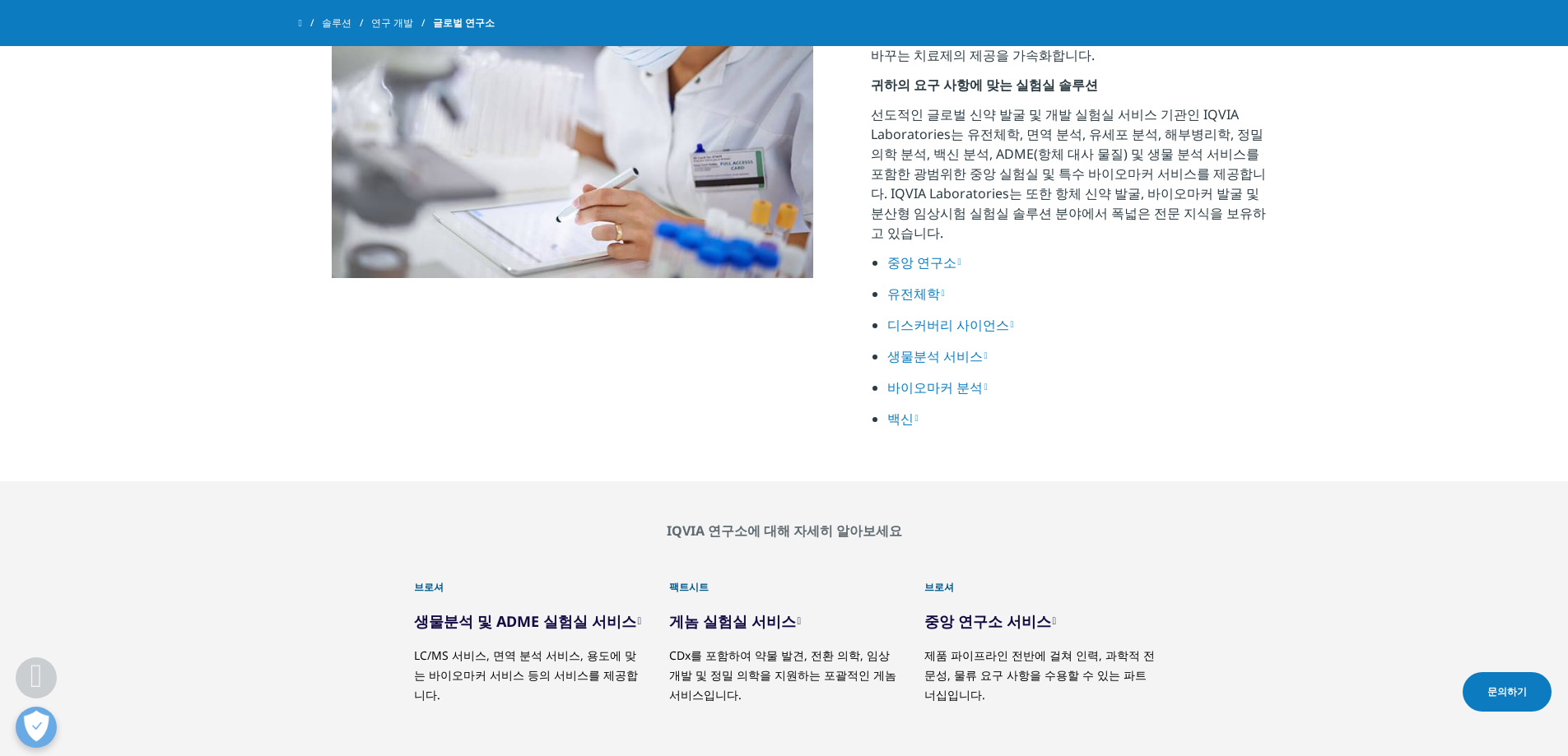 drag, startPoint x: 751, startPoint y: 513, endPoint x: 960, endPoint y: 522, distance: 209.19369 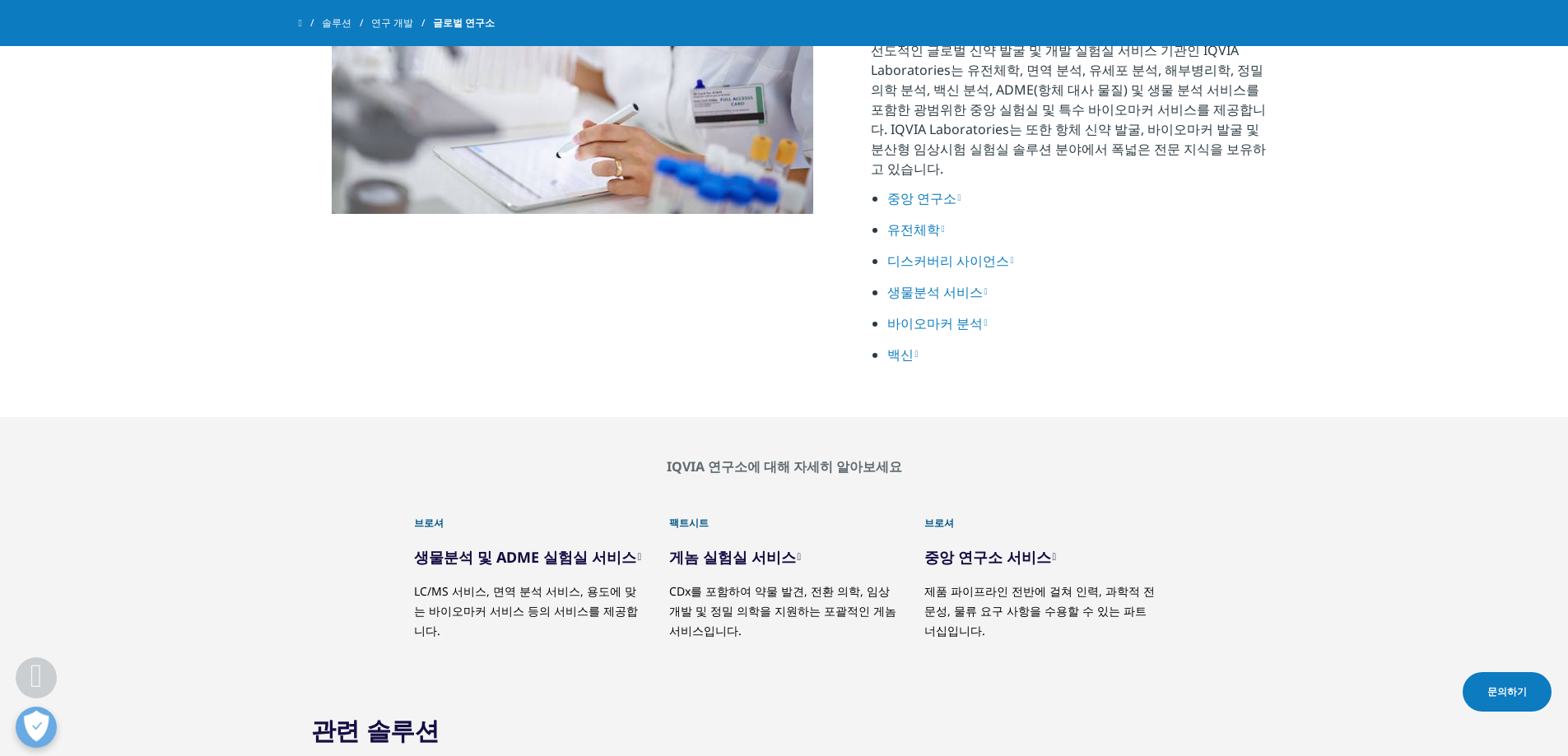 scroll, scrollTop: 1197, scrollLeft: 0, axis: vertical 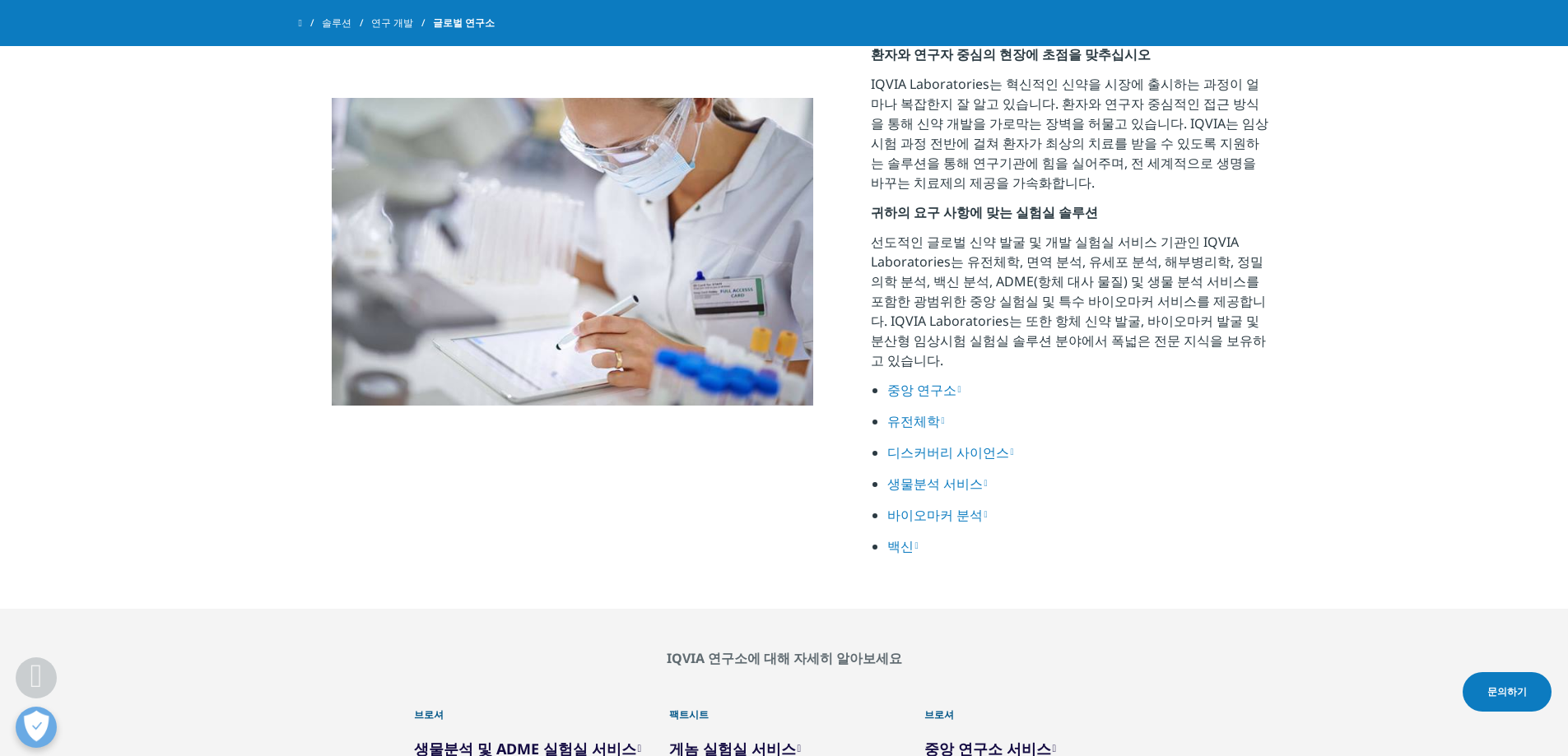 click on "디스커버리 사이언스" at bounding box center (948, 452) 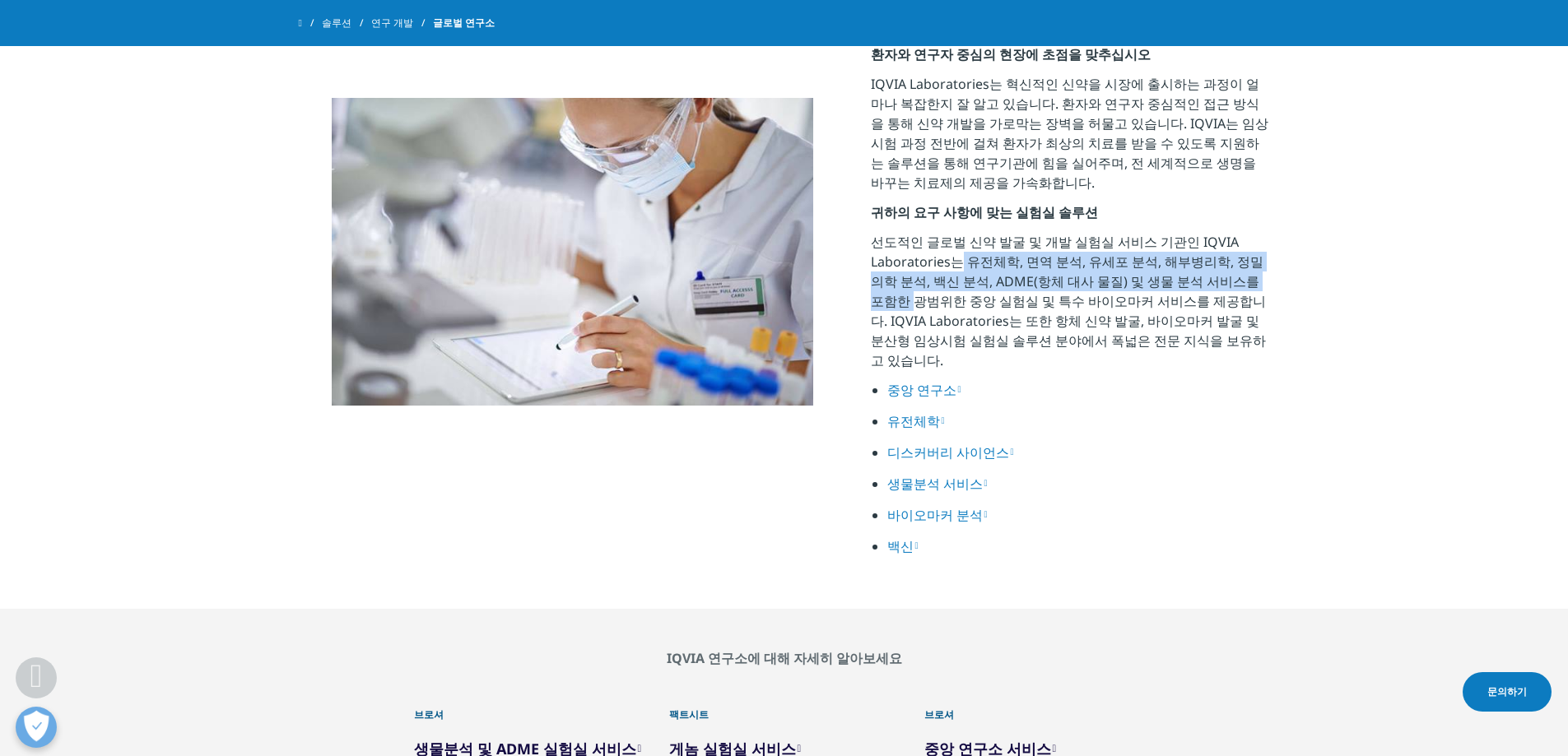 drag, startPoint x: 961, startPoint y: 265, endPoint x: 1254, endPoint y: 274, distance: 293.13819 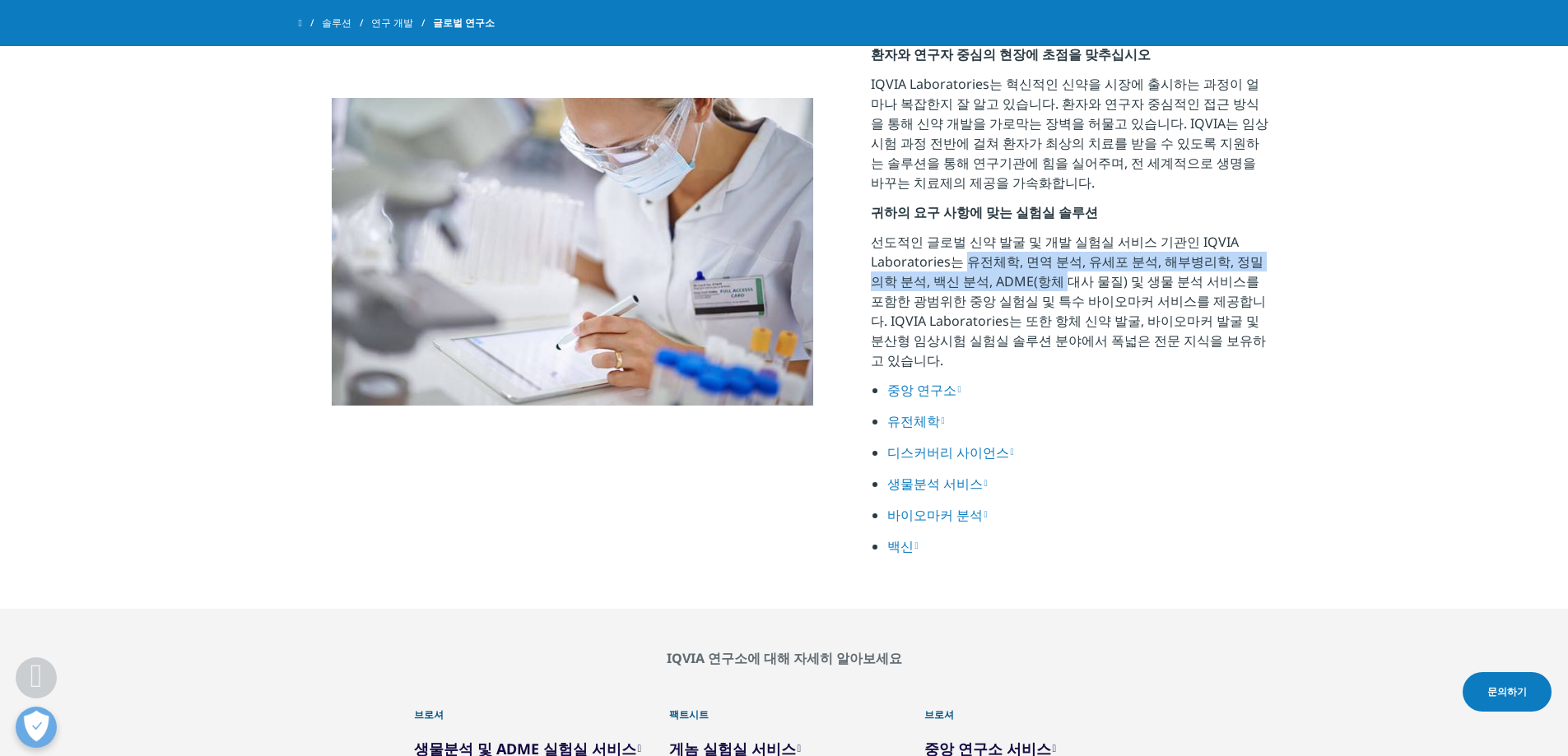 drag, startPoint x: 970, startPoint y: 259, endPoint x: 1049, endPoint y: 297, distance: 87.66413 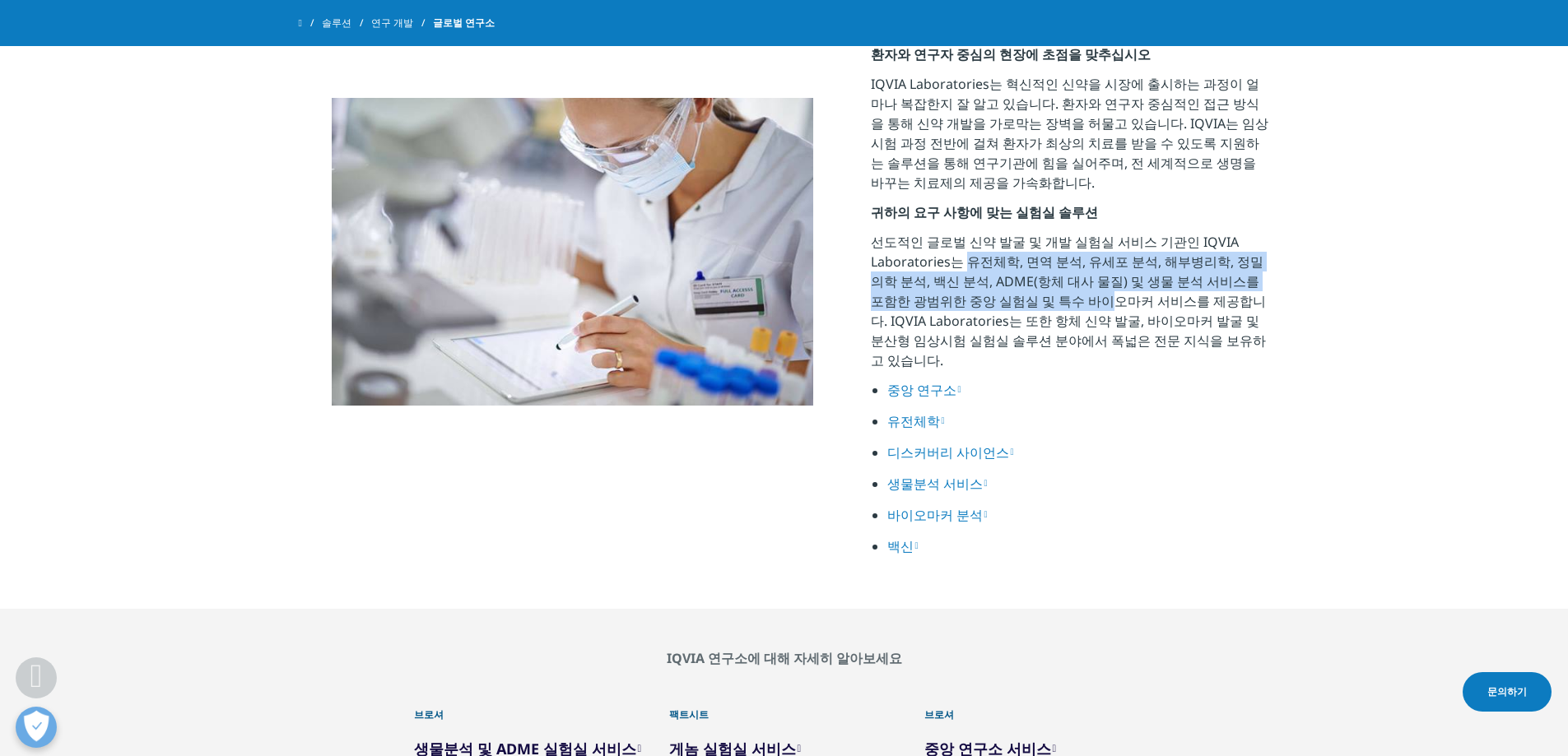 click on "선도적인 글로벌 신약 발굴 및 개발 실험실 서비스 기관인 IQVIA Laboratories는 유전체학, 면역 분석, 유세포 분석, 해부병리학, 정밀 의학 분석, 백신 분석, ADME(항체 대사 물질) 및 생물 분석 서비스를 포함한 광범위한 중앙 실험실 및 특수 바이오마커 서비스를 제공합니다. IQVIA Laboratories는 또한 항체 신약 발굴, 바이오마커 발굴 및 분산형 임상시험 실험실 솔루션 분야에서 폭넓은 전문 지식을 보유하고 있습니다." at bounding box center (1068, 301) 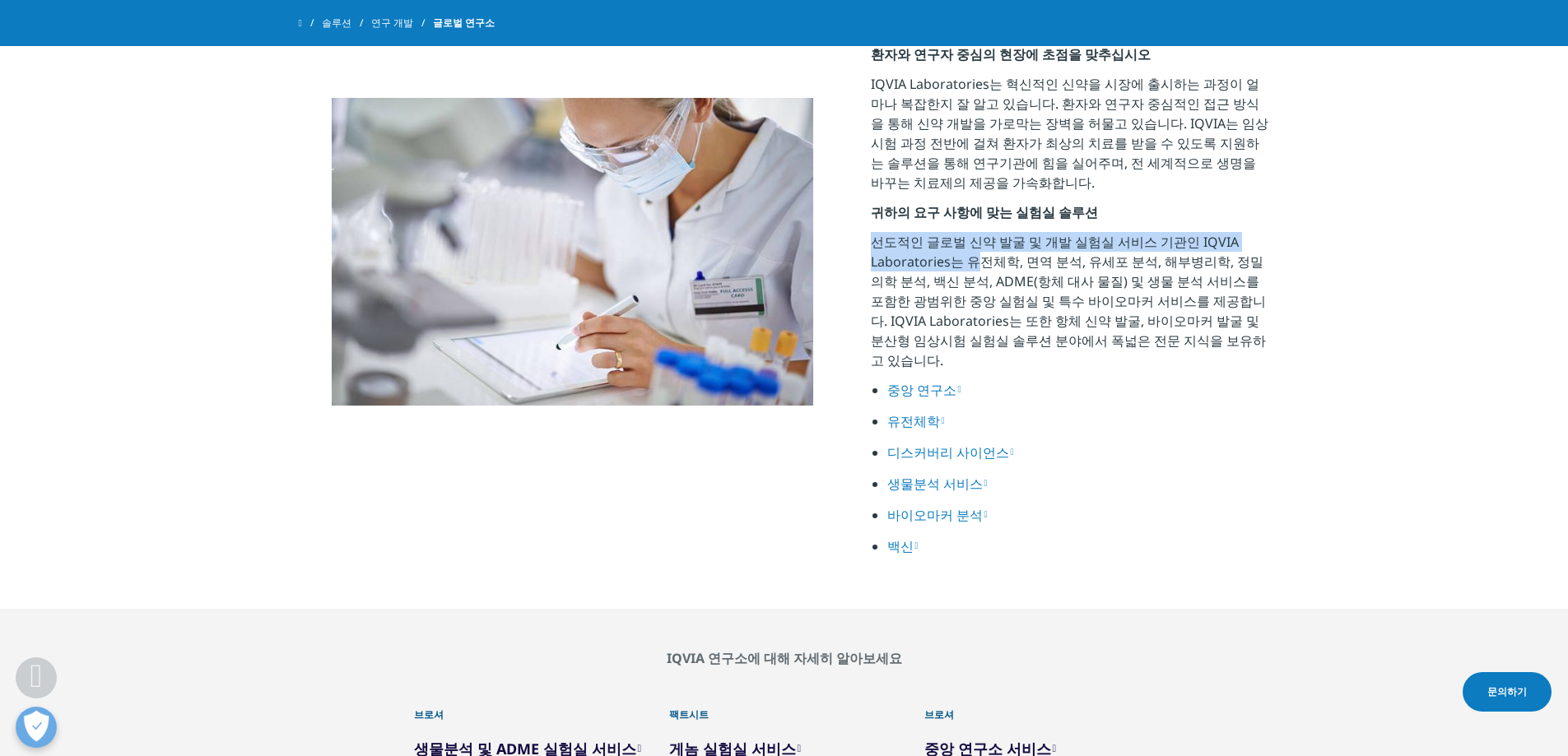 drag, startPoint x: 865, startPoint y: 237, endPoint x: 994, endPoint y: 271, distance: 133.4054 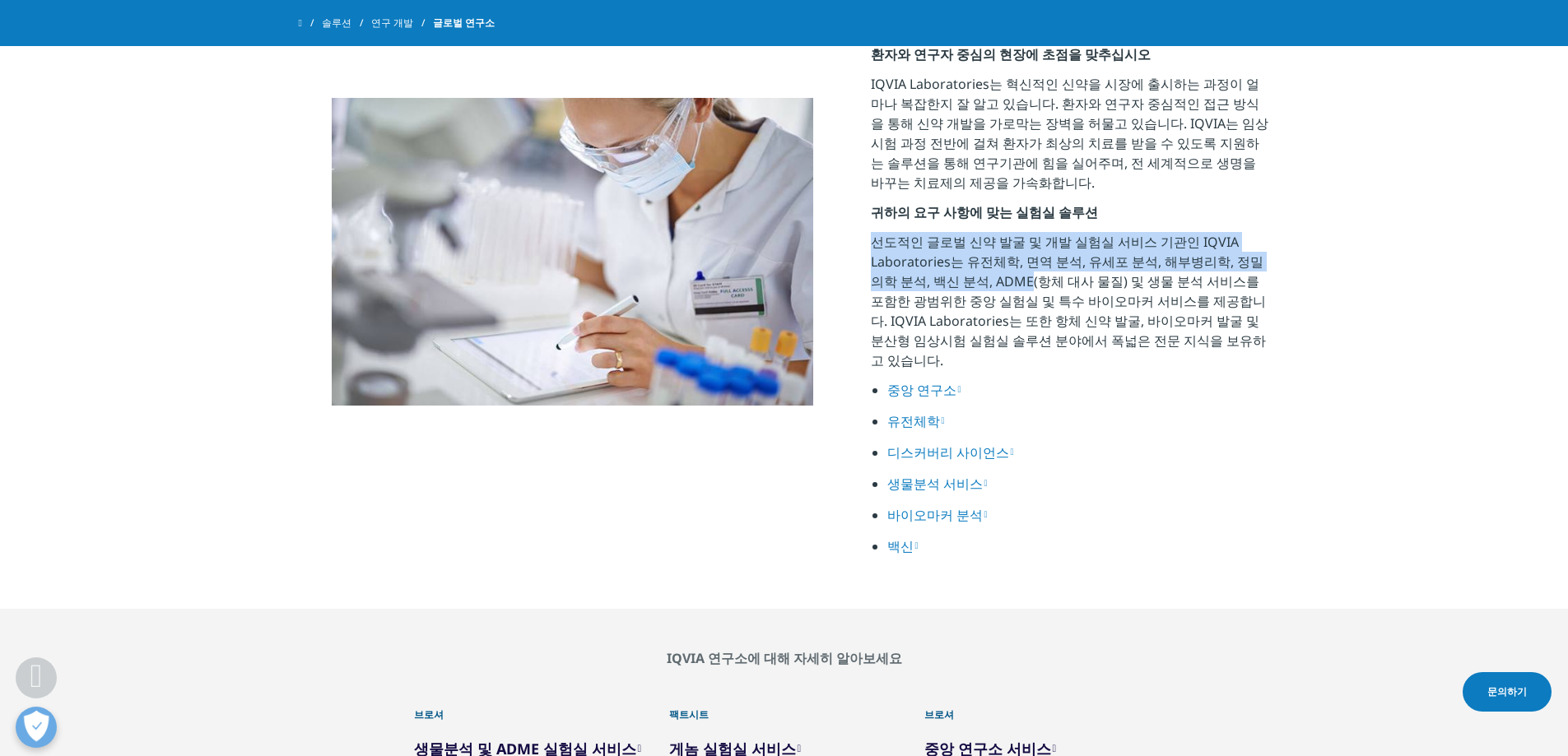 click on "선도적인 글로벌 신약 발굴 및 개발 실험실 서비스 기관인 IQVIA Laboratories는 유전체학, 면역 분석, 유세포 분석, 해부병리학, 정밀 의학 분석, 백신 분석, ADME(항체 대사 물질) 및 생물 분석 서비스를 포함한 광범위한 중앙 실험실 및 특수 바이오마커 서비스를 제공합니다. IQVIA Laboratories는 또한 항체 신약 발굴, 바이오마커 발굴 및 분산형 임상시험 실험실 솔루션 분야에서 폭넓은 전문 지식을 보유하고 있습니다." at bounding box center (1070, 306) 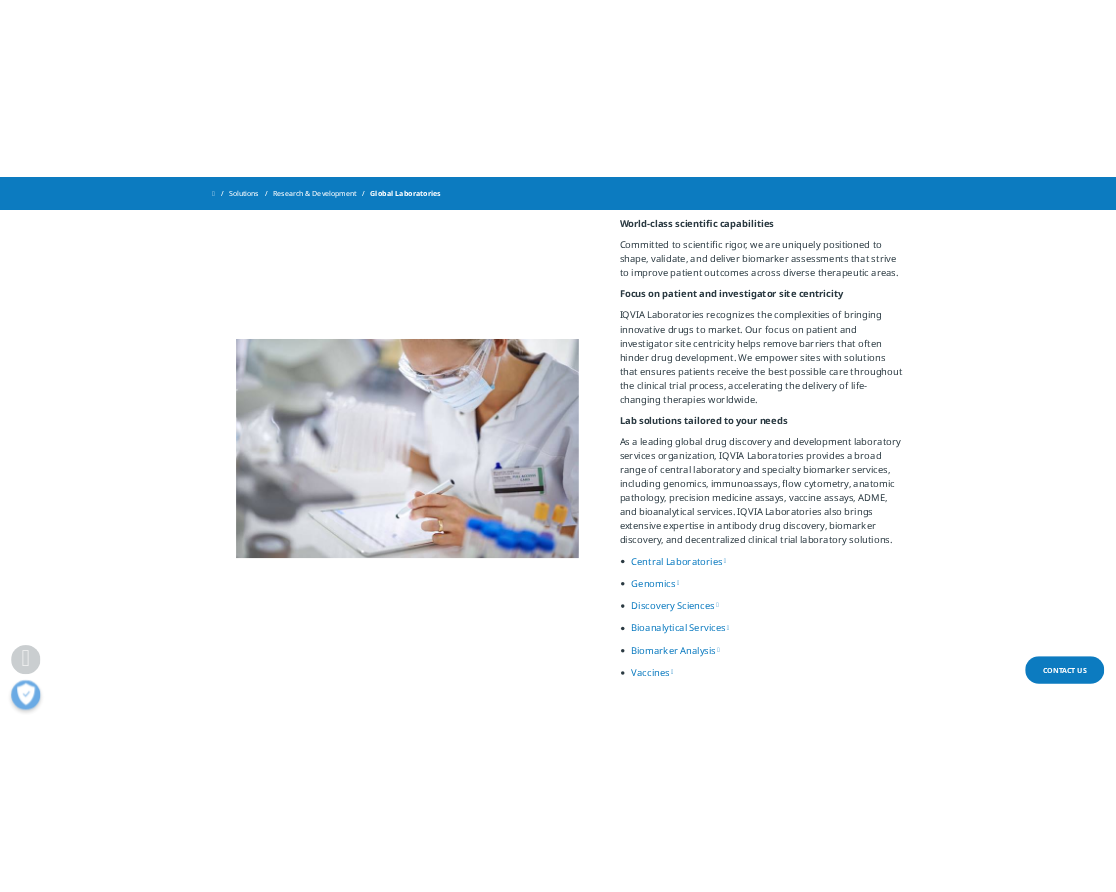scroll, scrollTop: 1326, scrollLeft: 0, axis: vertical 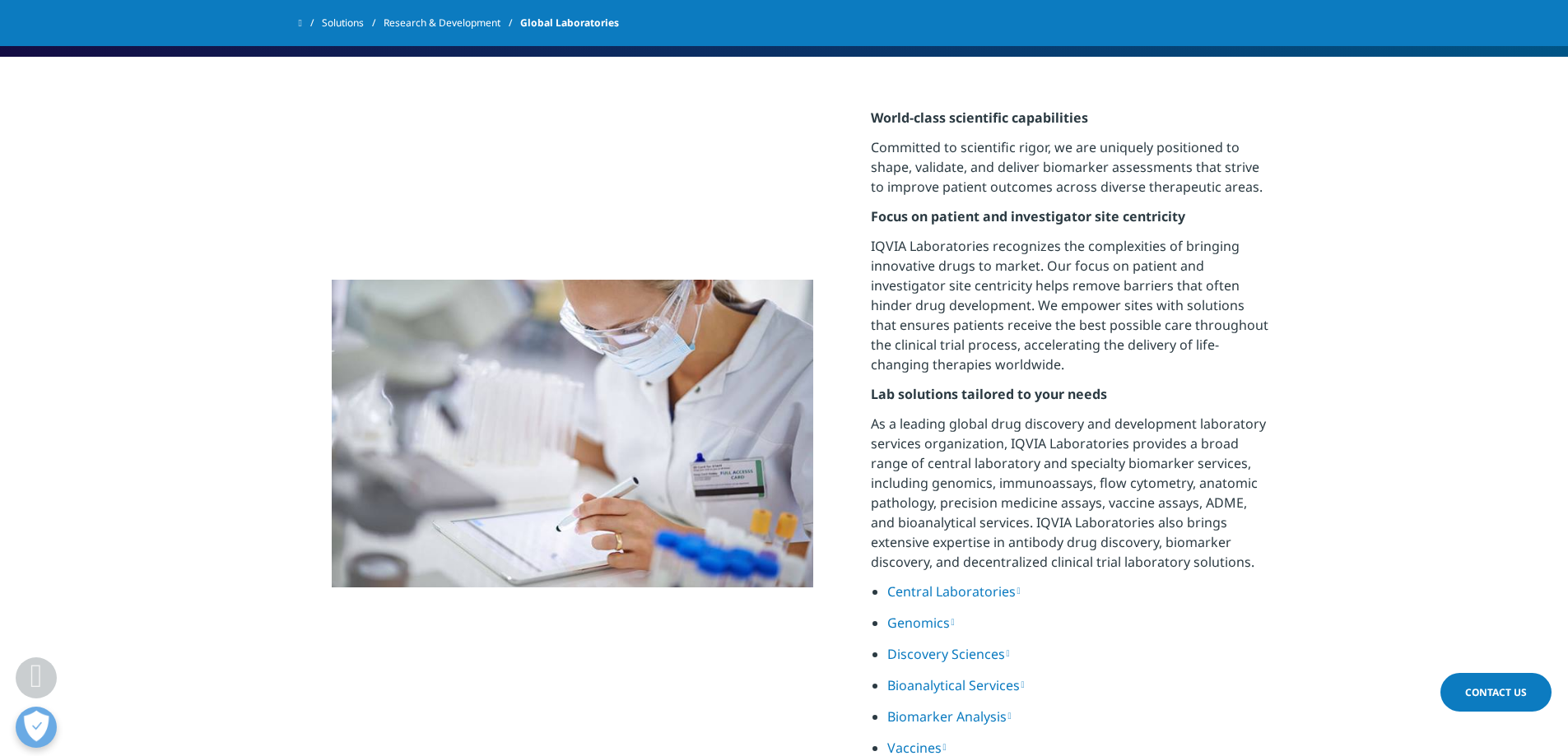 click on "IQVIA Laboratories recognizes the complexities of bringing innovative drugs to market. Our focus on patient and investigator site centricity helps remove barriers that often hinder drug development. We empower sites with solutions that ensures patients receive the best possible care throughout the clinical trial process, accelerating the delivery of life-changing therapies worldwide." at bounding box center [1070, 310] 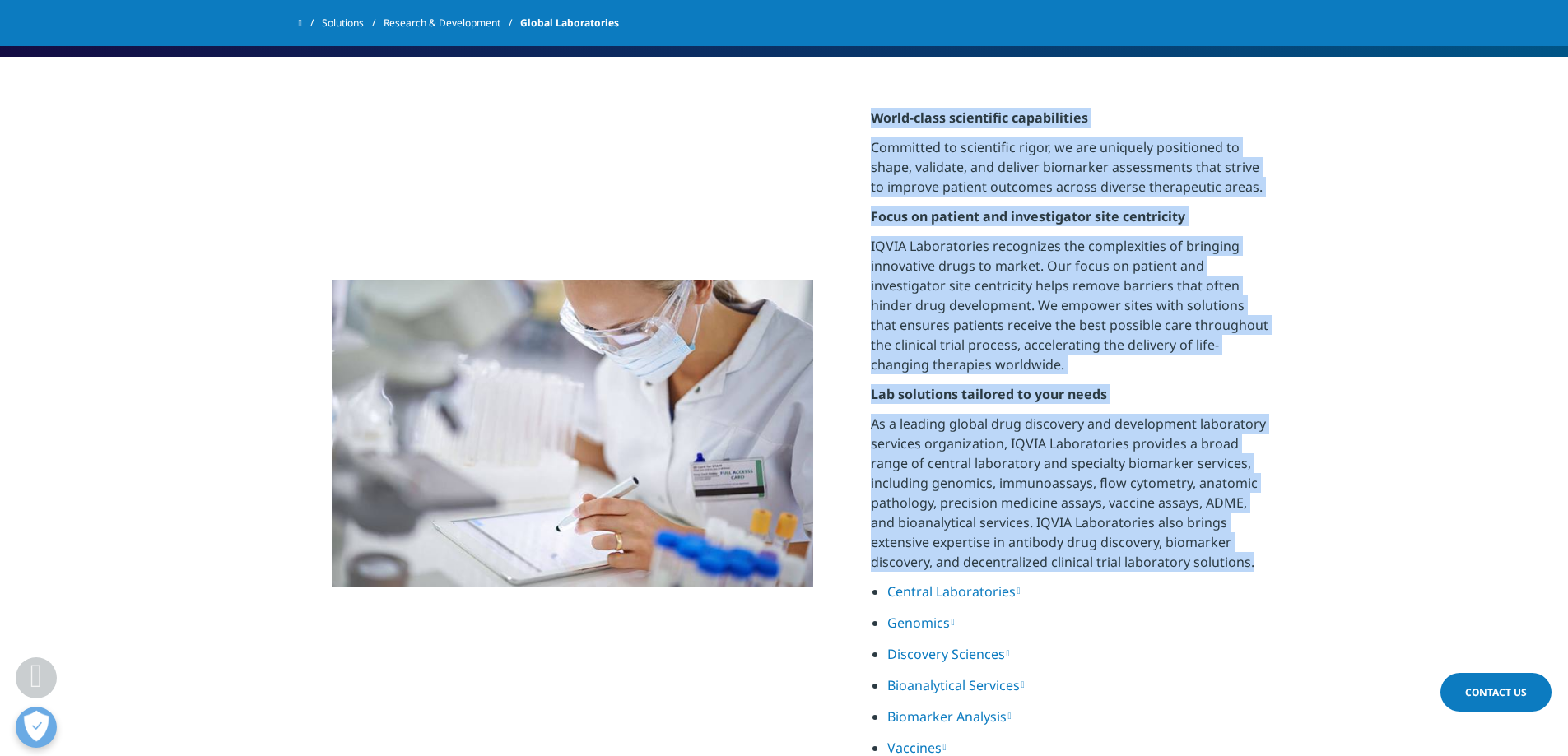 drag, startPoint x: 868, startPoint y: 116, endPoint x: 1269, endPoint y: 556, distance: 595.3159 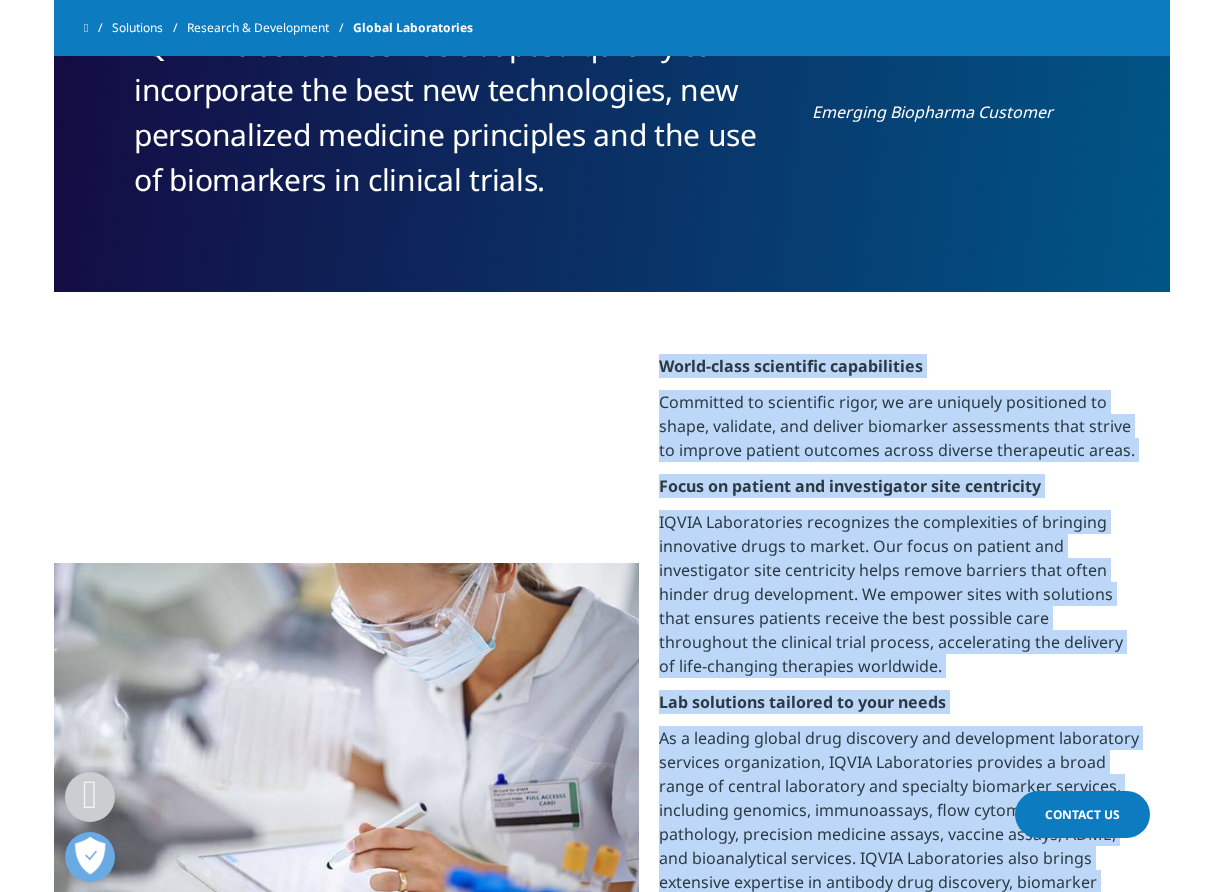 scroll, scrollTop: 1148, scrollLeft: 0, axis: vertical 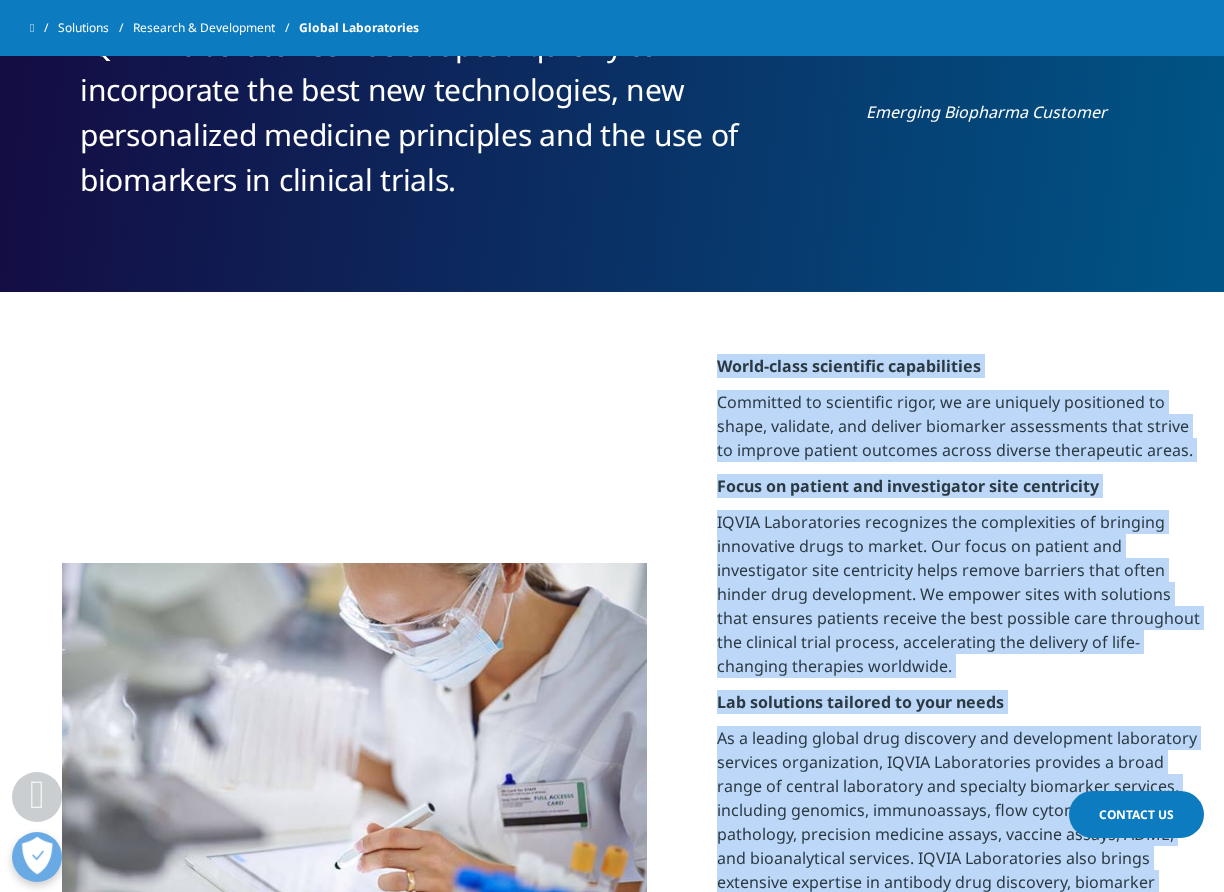 click on "Focus on patient and investigator site centricity" at bounding box center [959, 492] 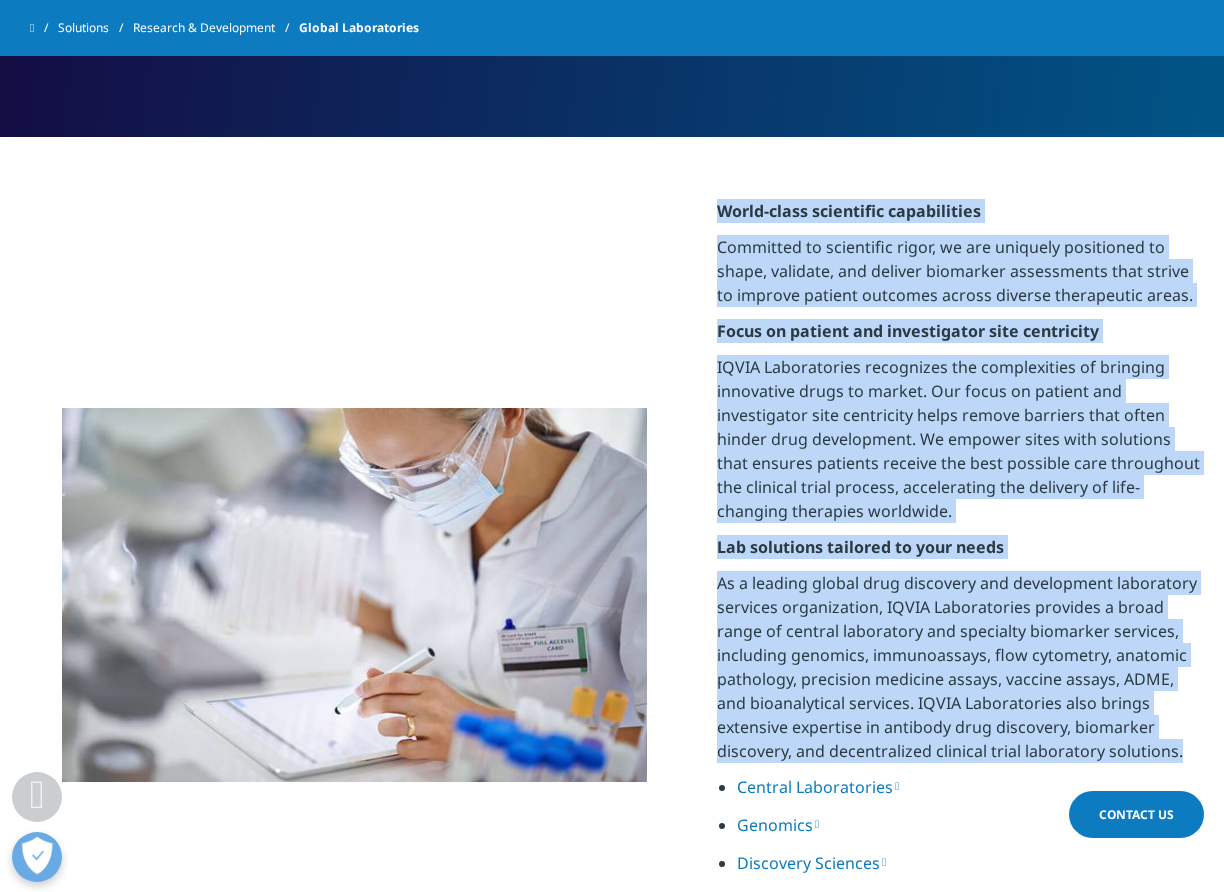 scroll, scrollTop: 1381, scrollLeft: 0, axis: vertical 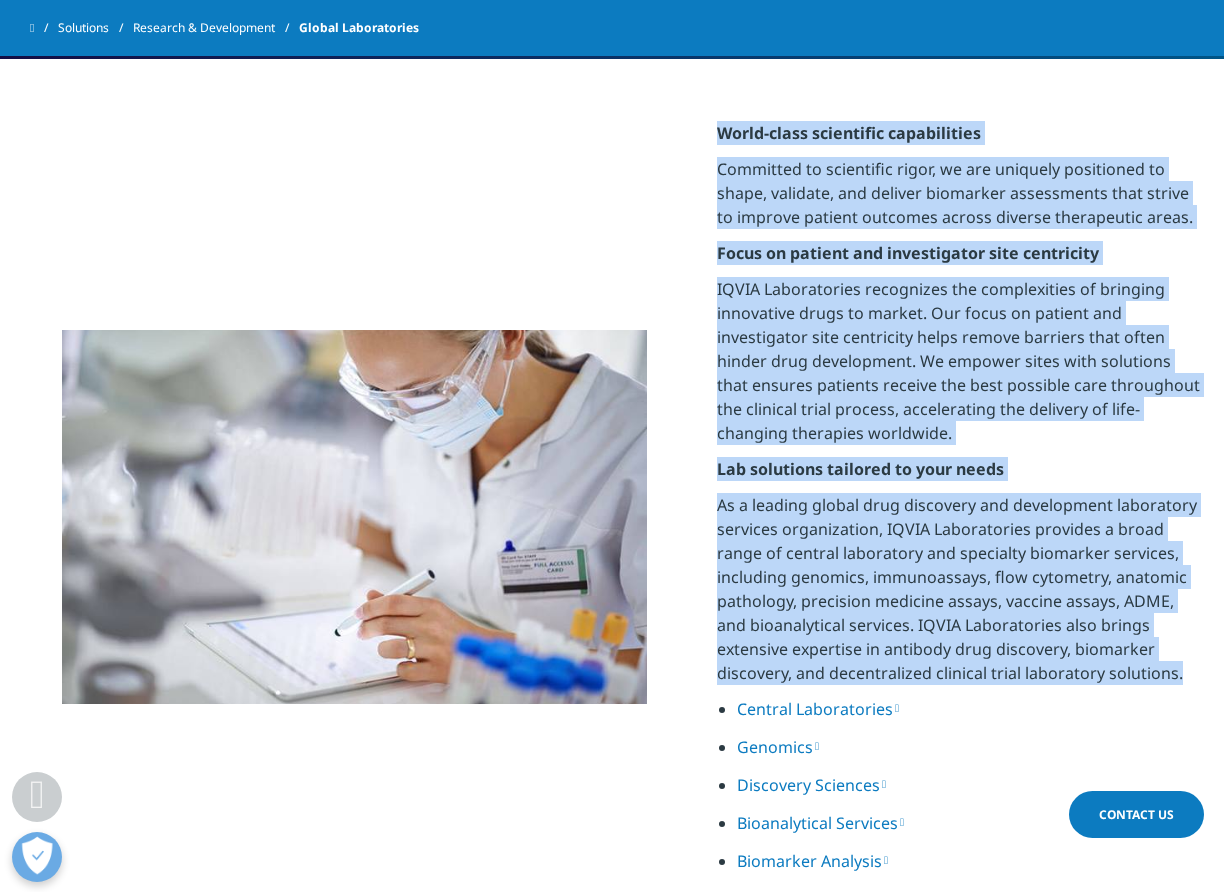 click on "As a leading global drug discovery and development laboratory services organization, IQVIA Laboratories provides a broad range of central laboratory and specialty biomarker services, including genomics, immunoassays, flow cytometry, anatomic pathology, precision medicine assays, vaccine assays, ADME, and bioanalytical services. IQVIA Laboratories also brings extensive expertise in antibody drug discovery, biomarker discovery, and decentralized clinical trial laboratory solutions." at bounding box center [959, 595] 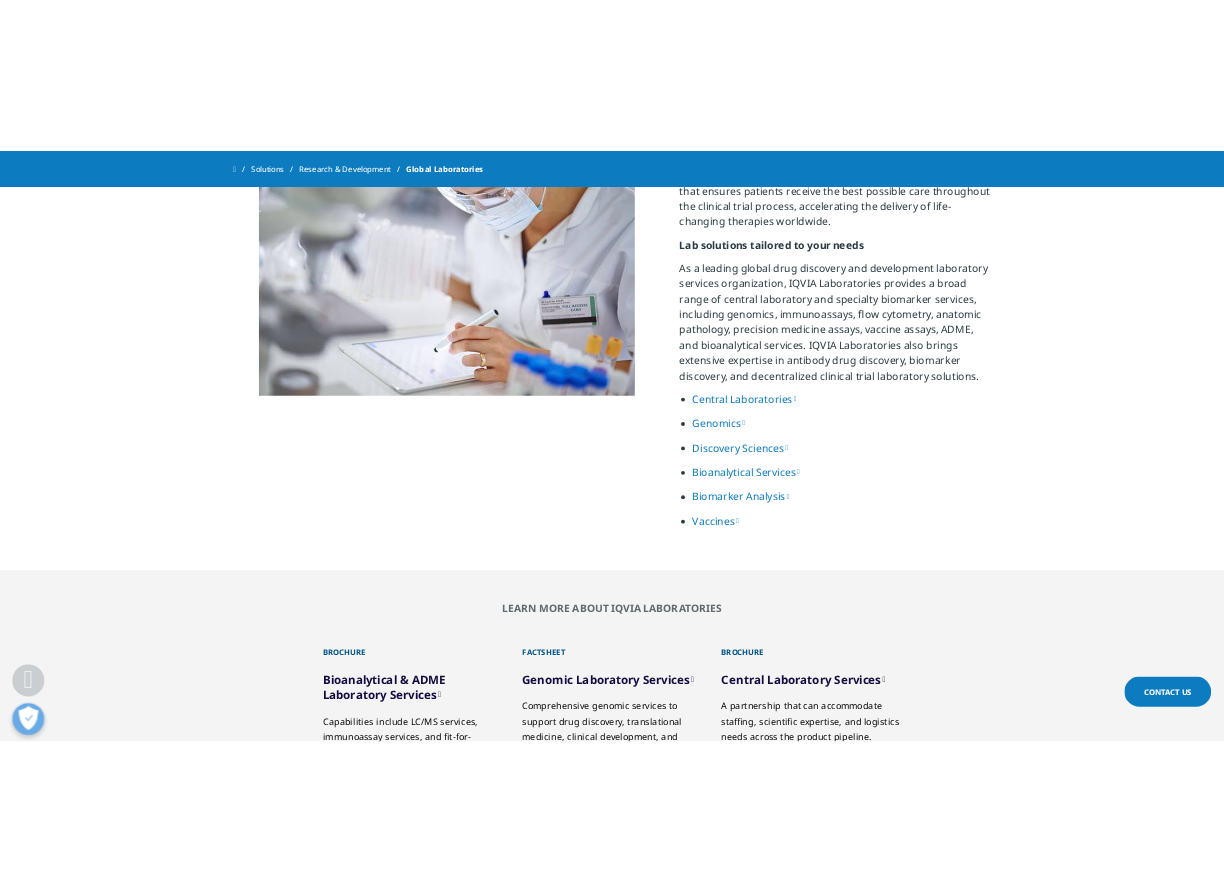 scroll, scrollTop: 1614, scrollLeft: 0, axis: vertical 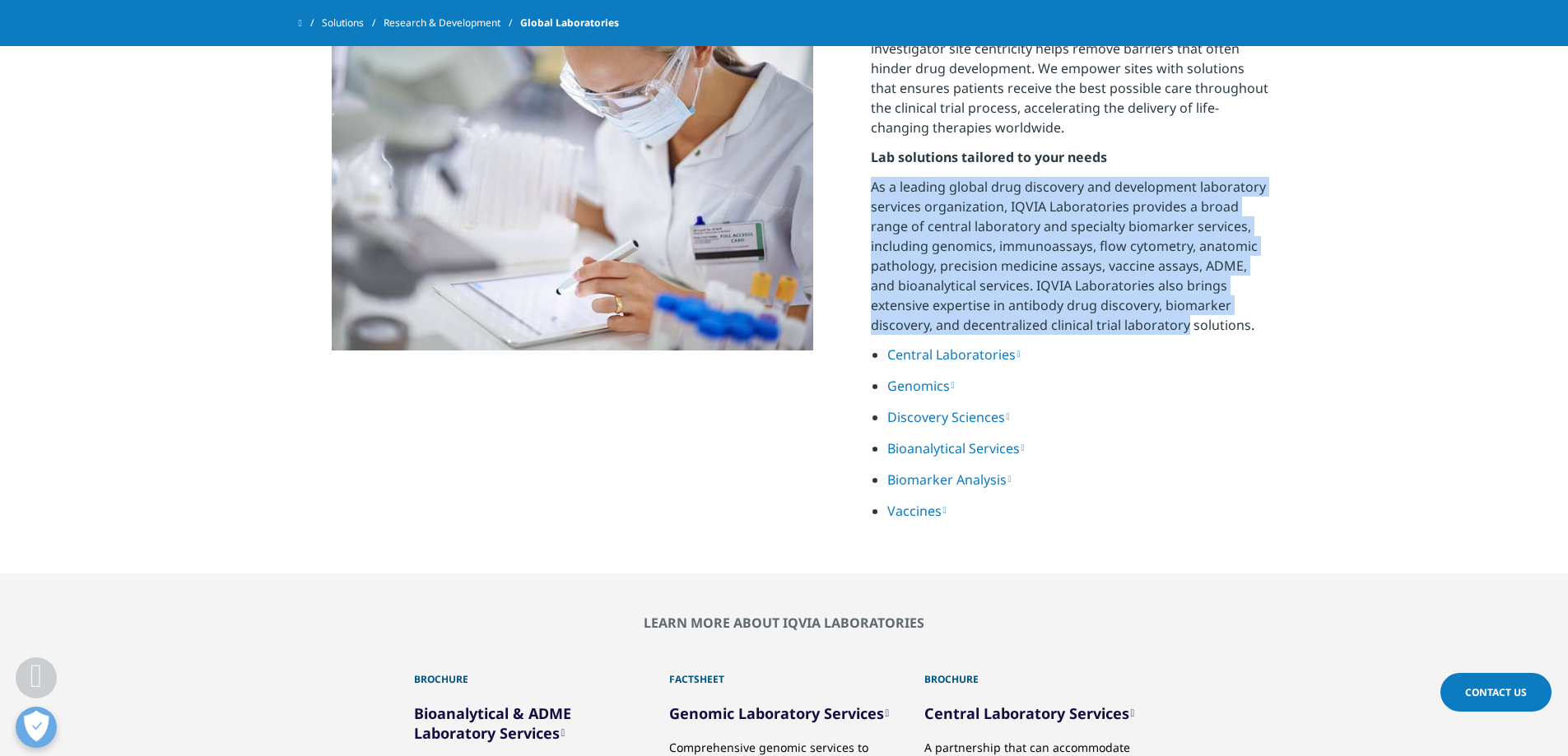 drag, startPoint x: 871, startPoint y: 191, endPoint x: 1186, endPoint y: 340, distance: 348.4623 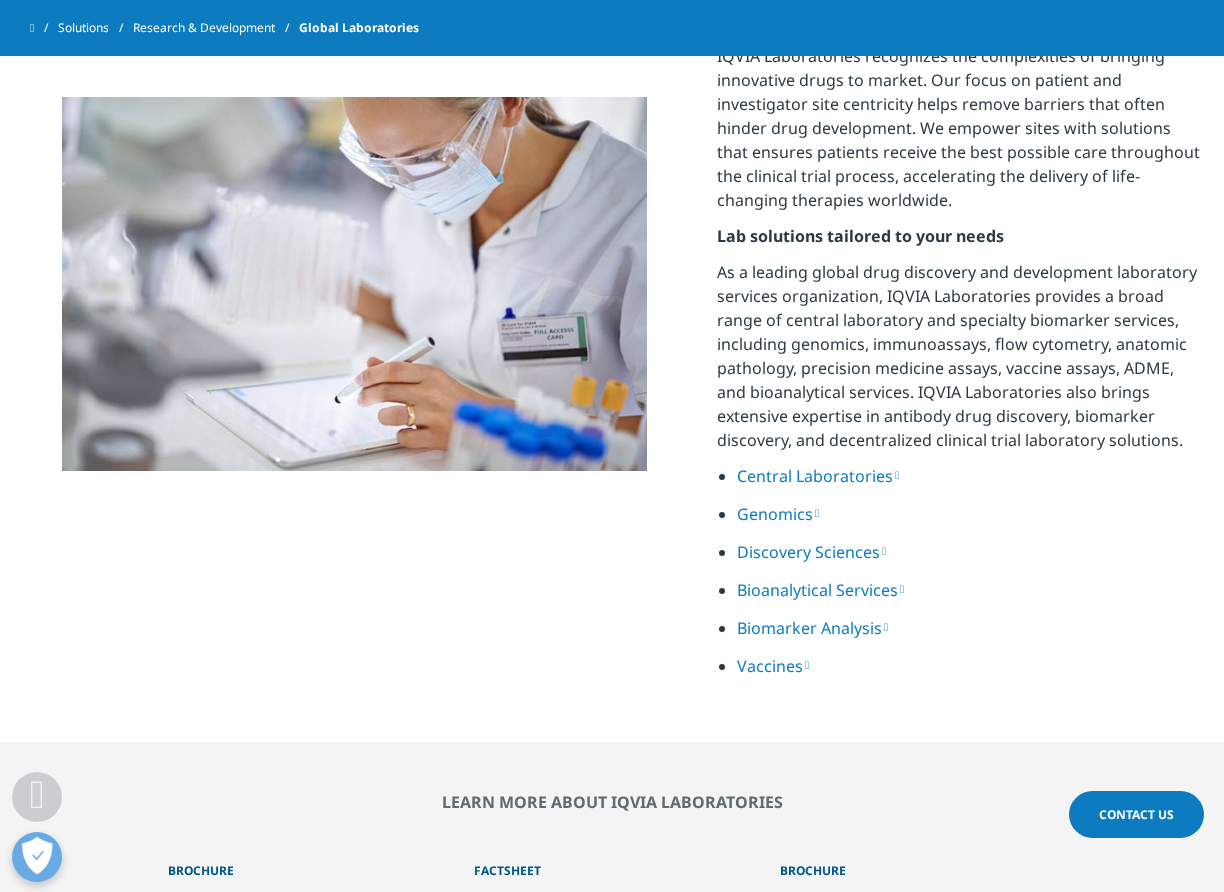 click on "As a leading global drug discovery and development laboratory services organization, IQVIA Laboratories provides a broad range of central laboratory and specialty biomarker services, including genomics, immunoassays, flow cytometry, anatomic pathology, precision medicine assays, vaccine assays, ADME, and bioanalytical services. IQVIA Laboratories also brings extensive expertise in antibody drug discovery, biomarker discovery, and decentralized clinical trial laboratory solutions." at bounding box center [959, 362] 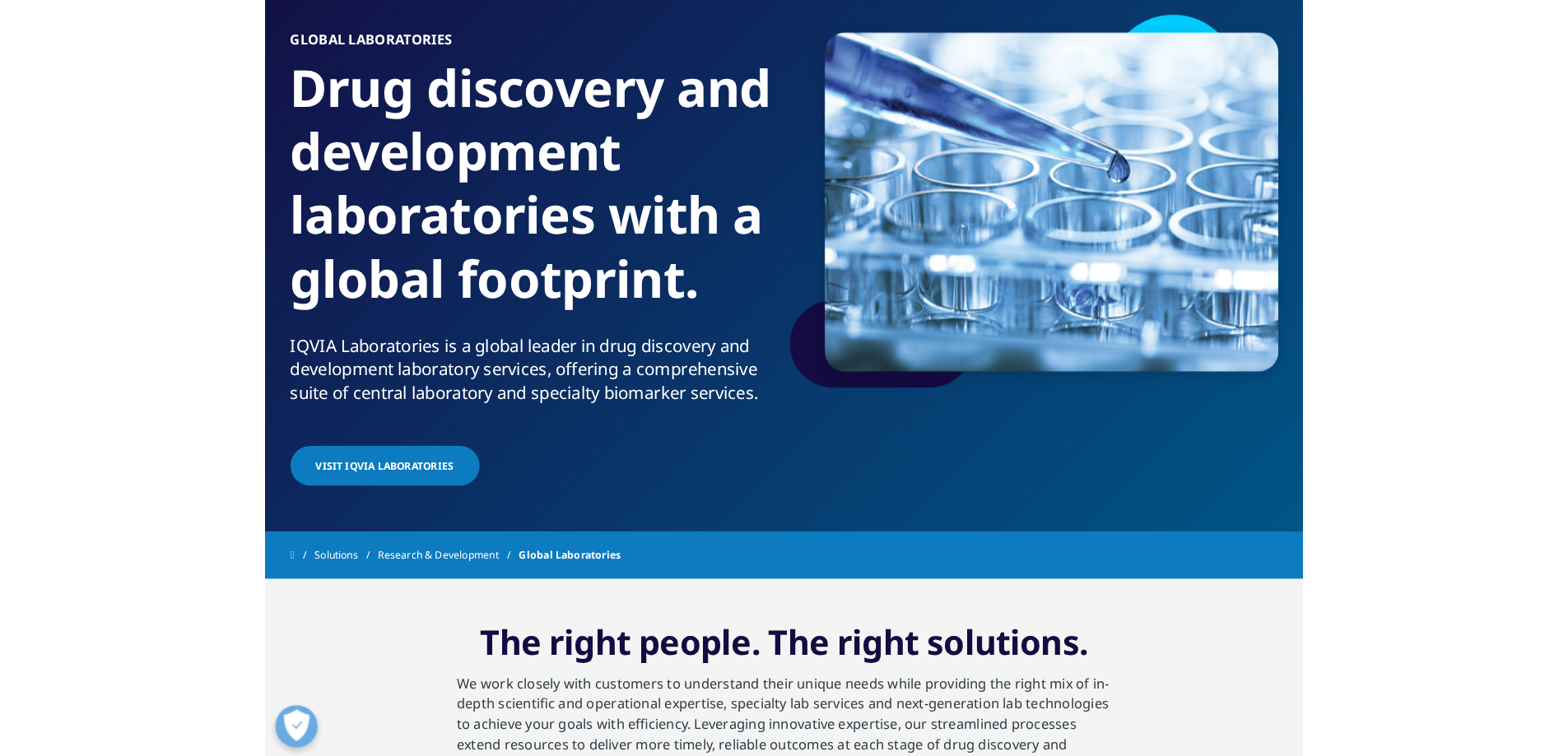 scroll, scrollTop: 0, scrollLeft: 0, axis: both 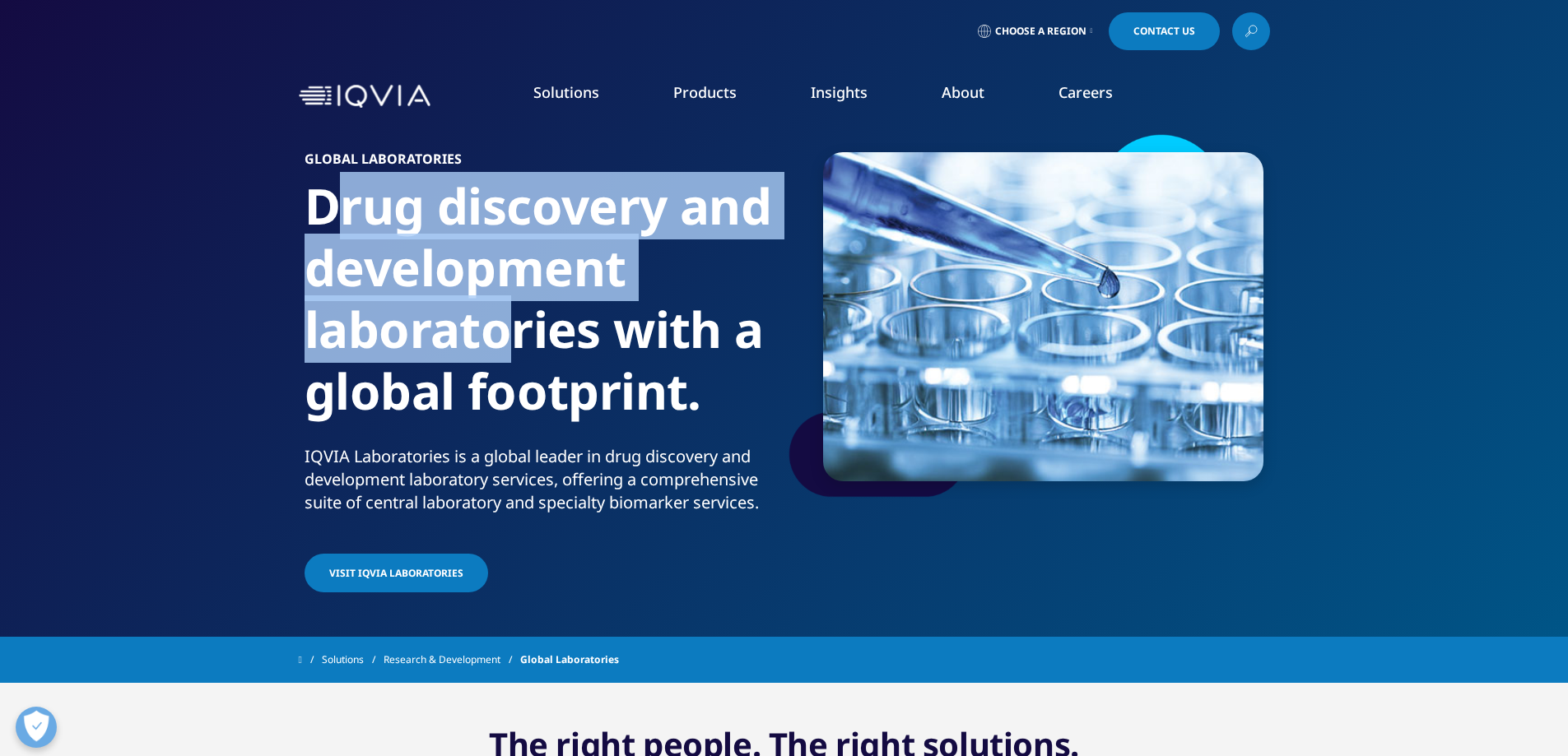 drag, startPoint x: 341, startPoint y: 200, endPoint x: 535, endPoint y: 388, distance: 270.14811 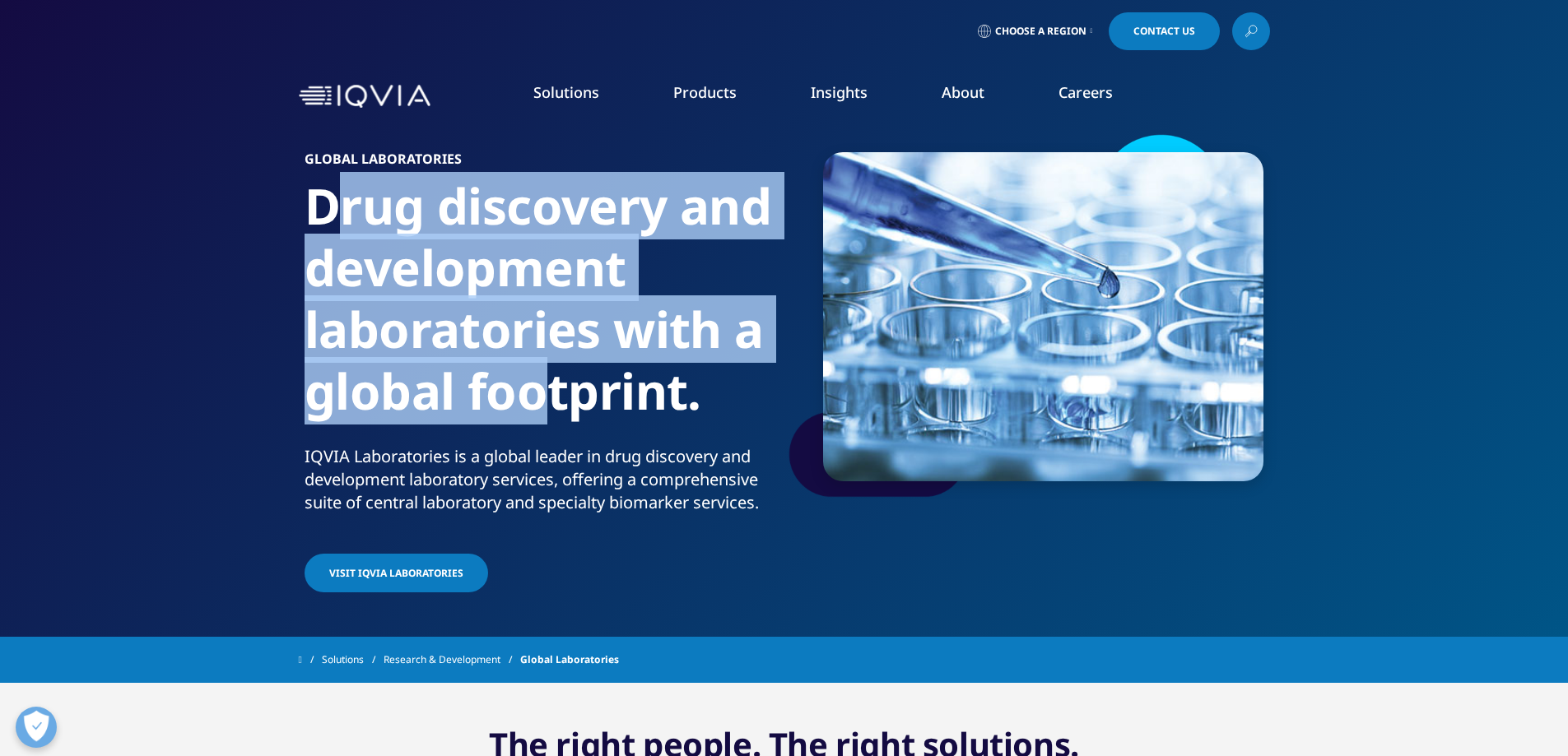 click on "Drug discovery and development laboratories with a global footprint." at bounding box center (541, 310) 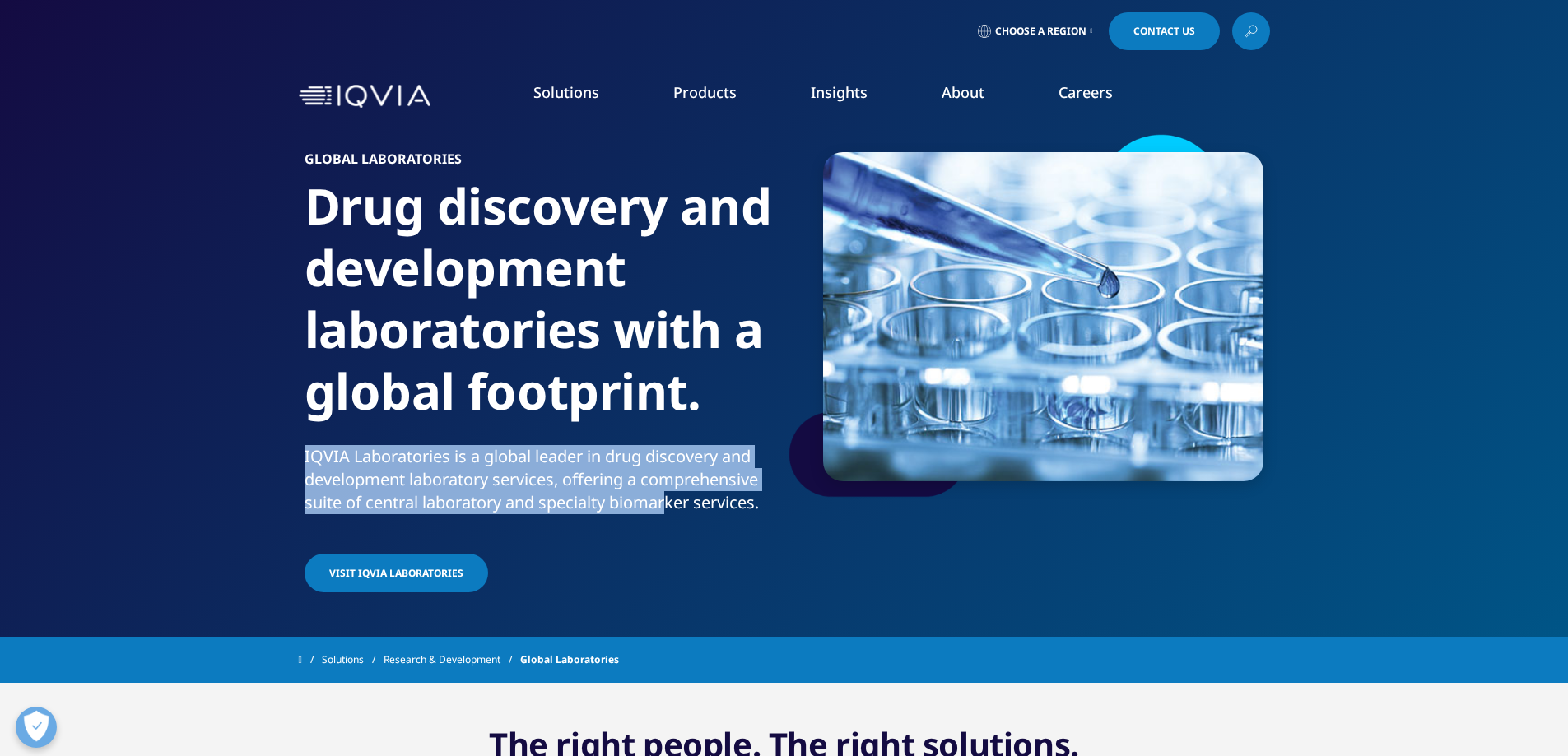 drag, startPoint x: 344, startPoint y: 464, endPoint x: 668, endPoint y: 505, distance: 326.5838 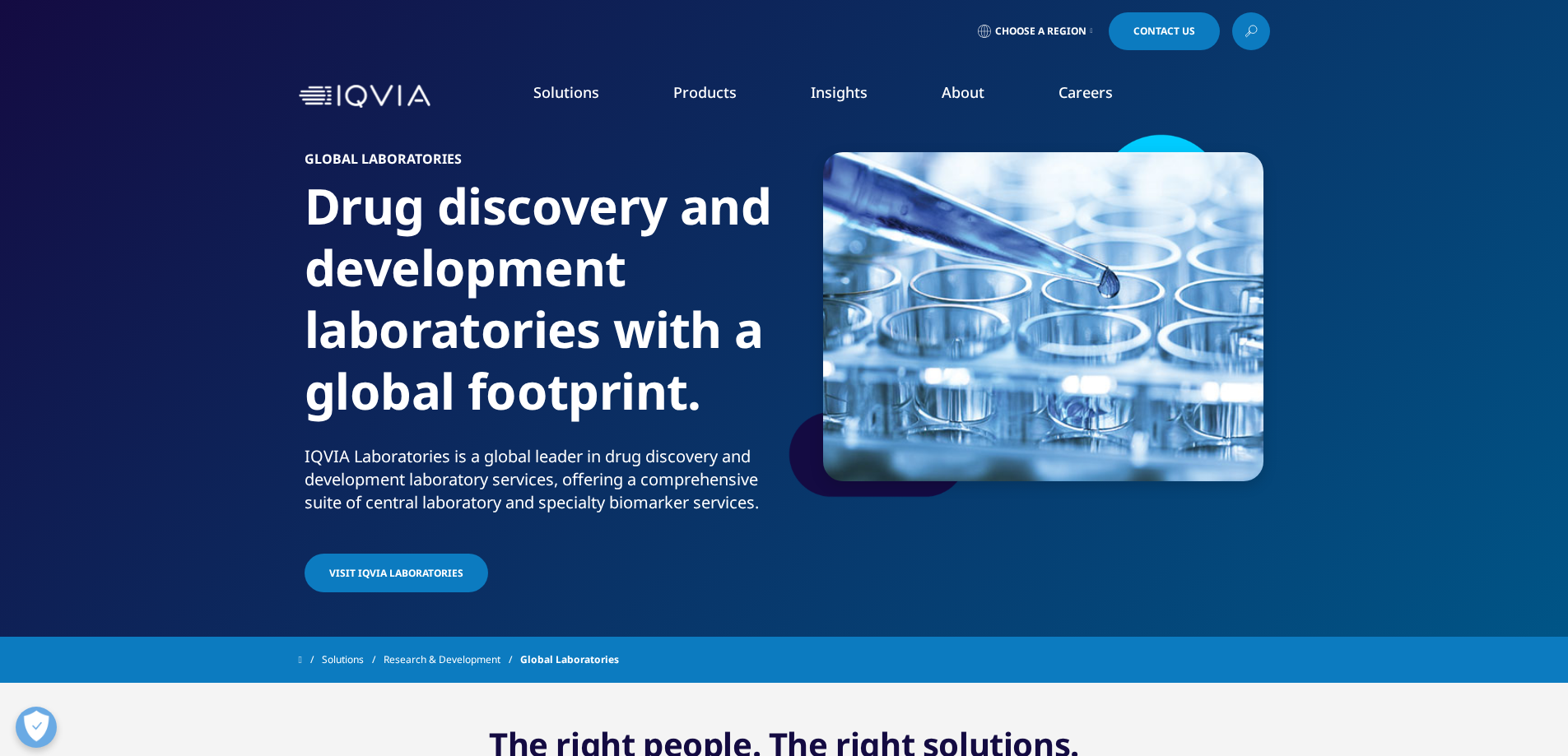 click on "Drug discovery and development laboratories with a global footprint." at bounding box center [541, 310] 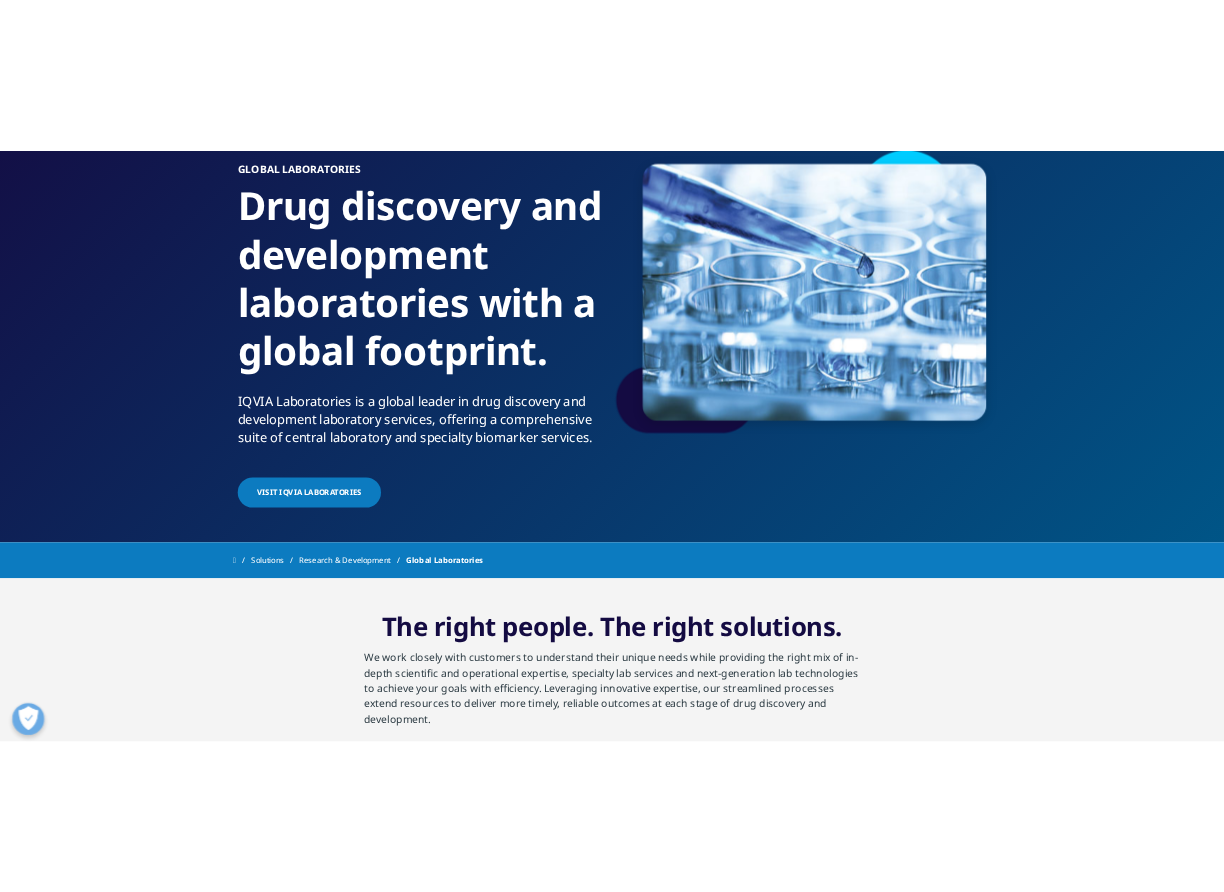scroll, scrollTop: 233, scrollLeft: 0, axis: vertical 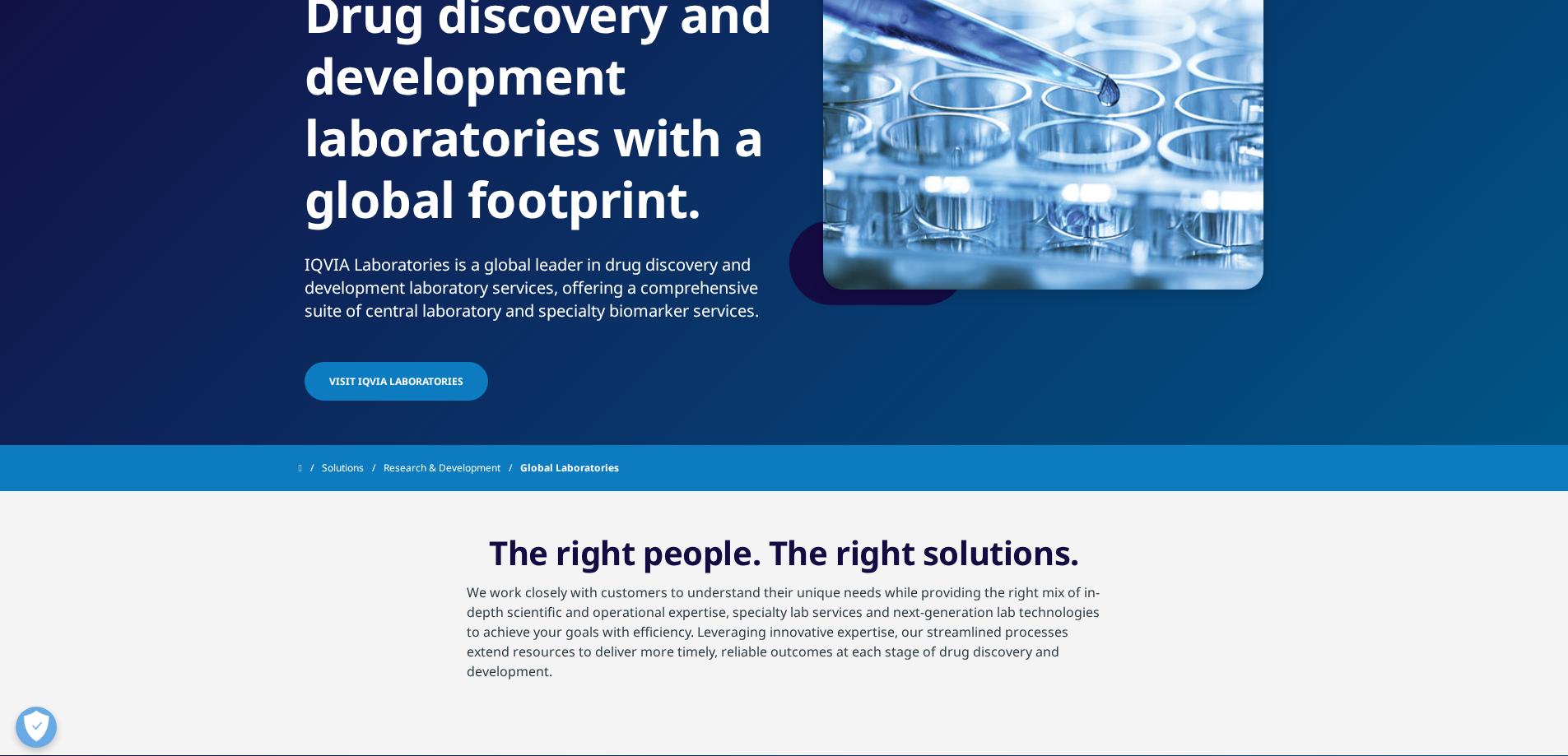 click on "Visit IQVIA Laboratories" at bounding box center [396, 381] 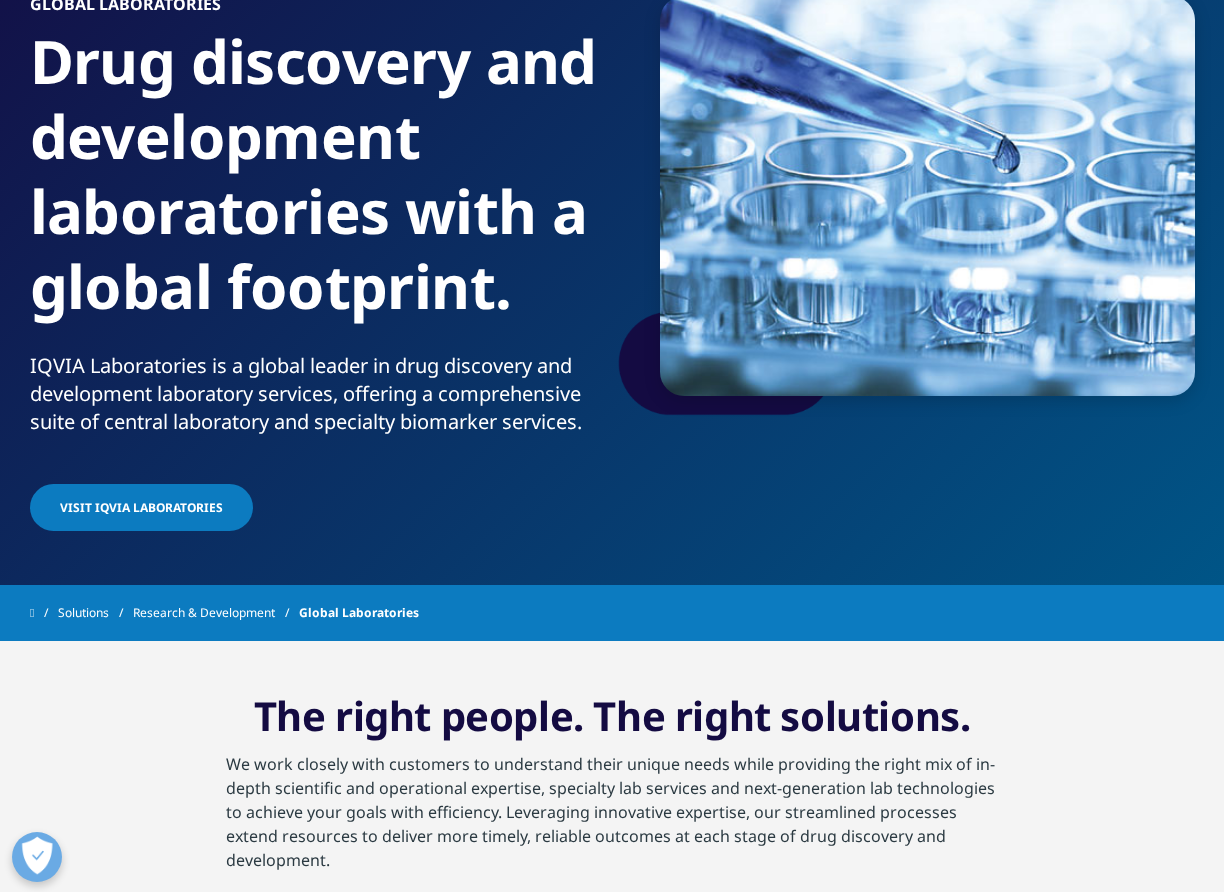 scroll, scrollTop: 233, scrollLeft: 0, axis: vertical 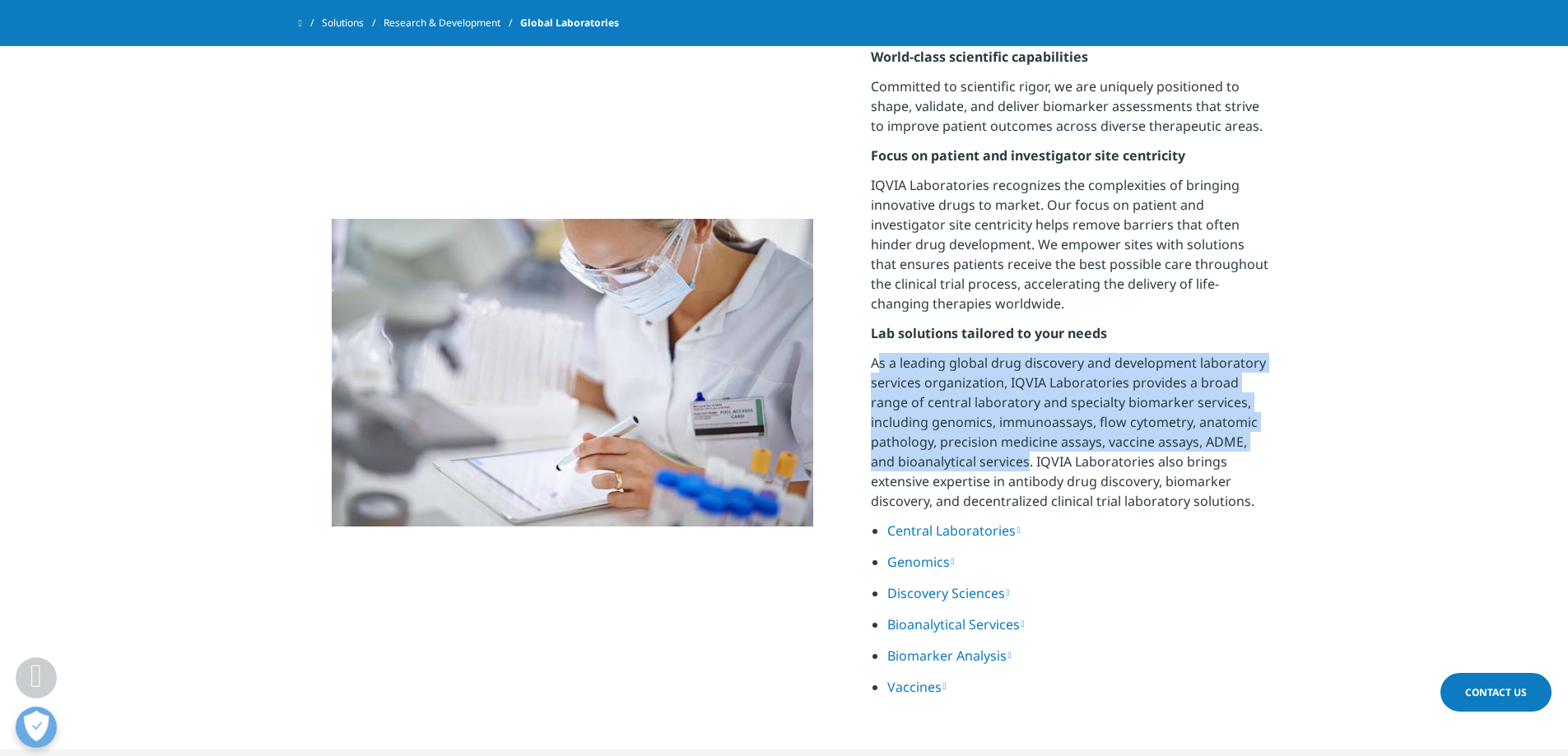 drag, startPoint x: 880, startPoint y: 366, endPoint x: 1028, endPoint y: 465, distance: 178.05898 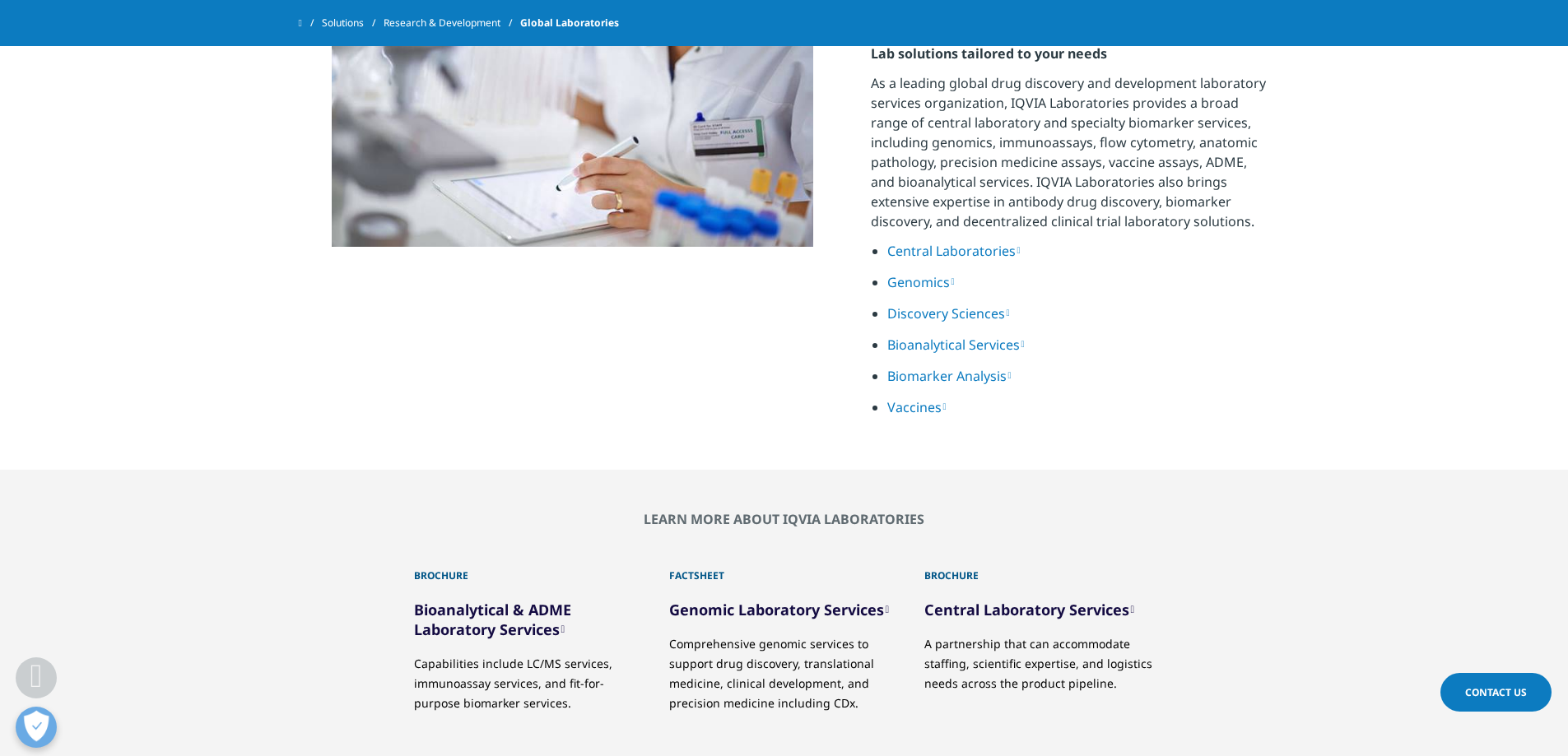 scroll, scrollTop: 1394, scrollLeft: 0, axis: vertical 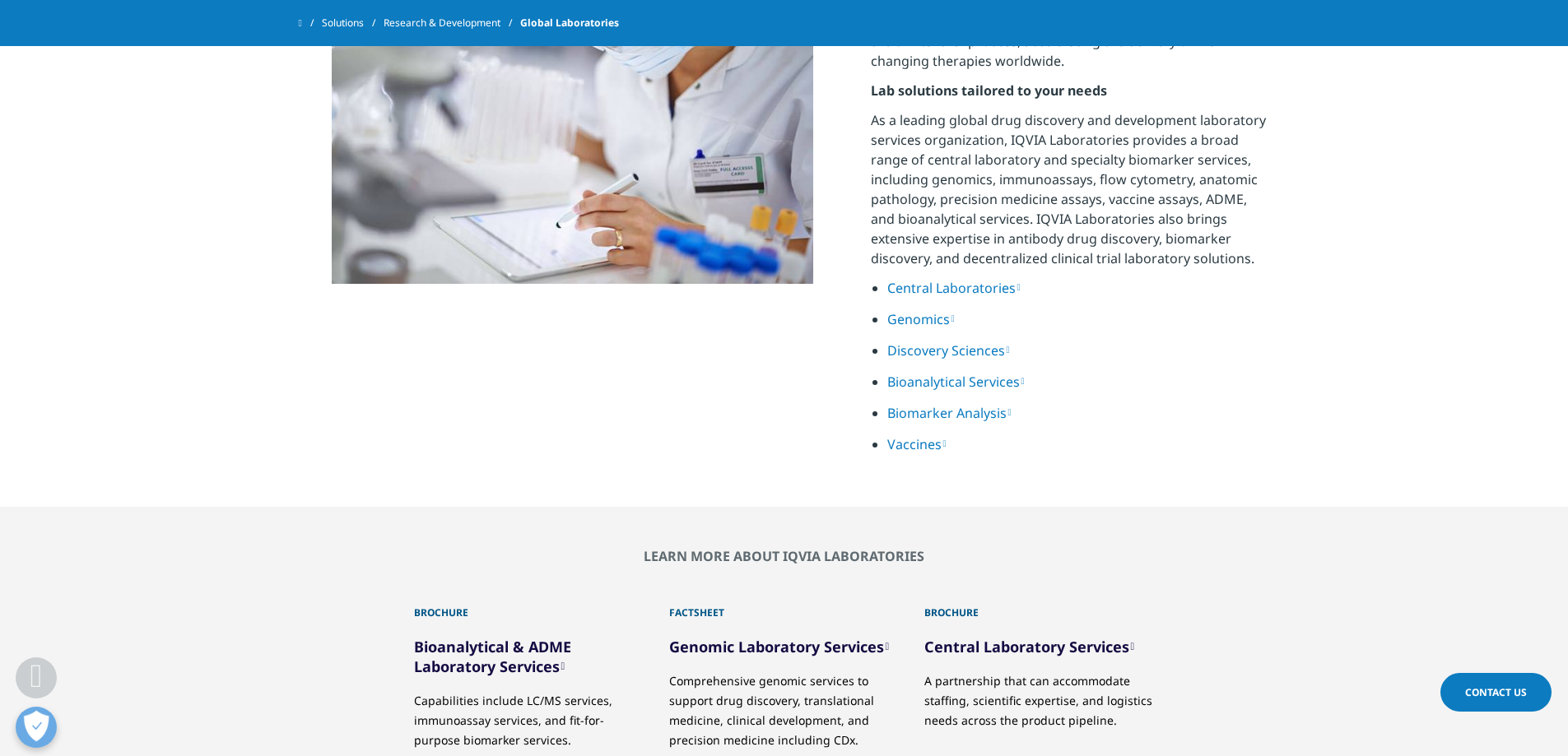 click on "Discovery Sciences" at bounding box center (948, 350) 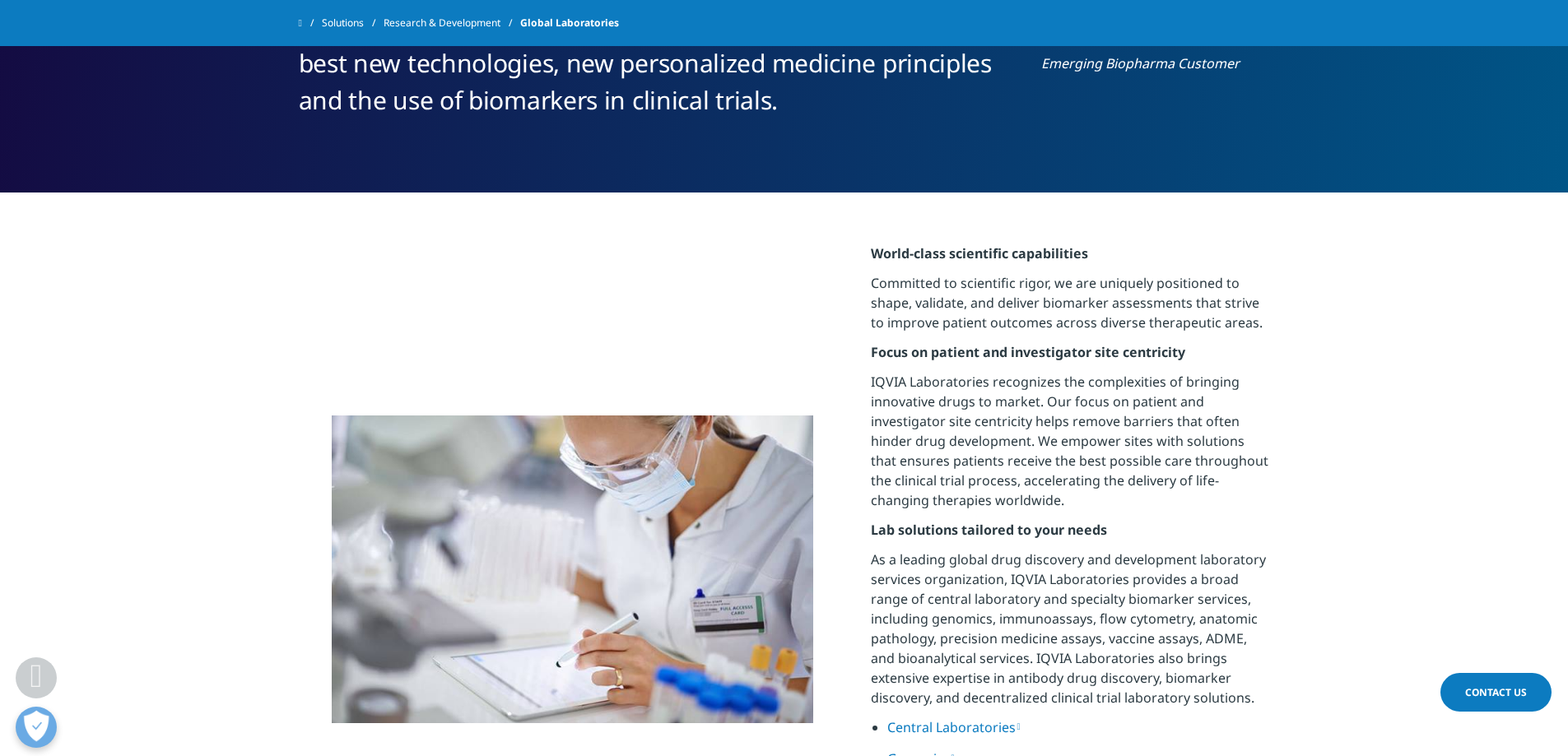 scroll, scrollTop: 960, scrollLeft: 0, axis: vertical 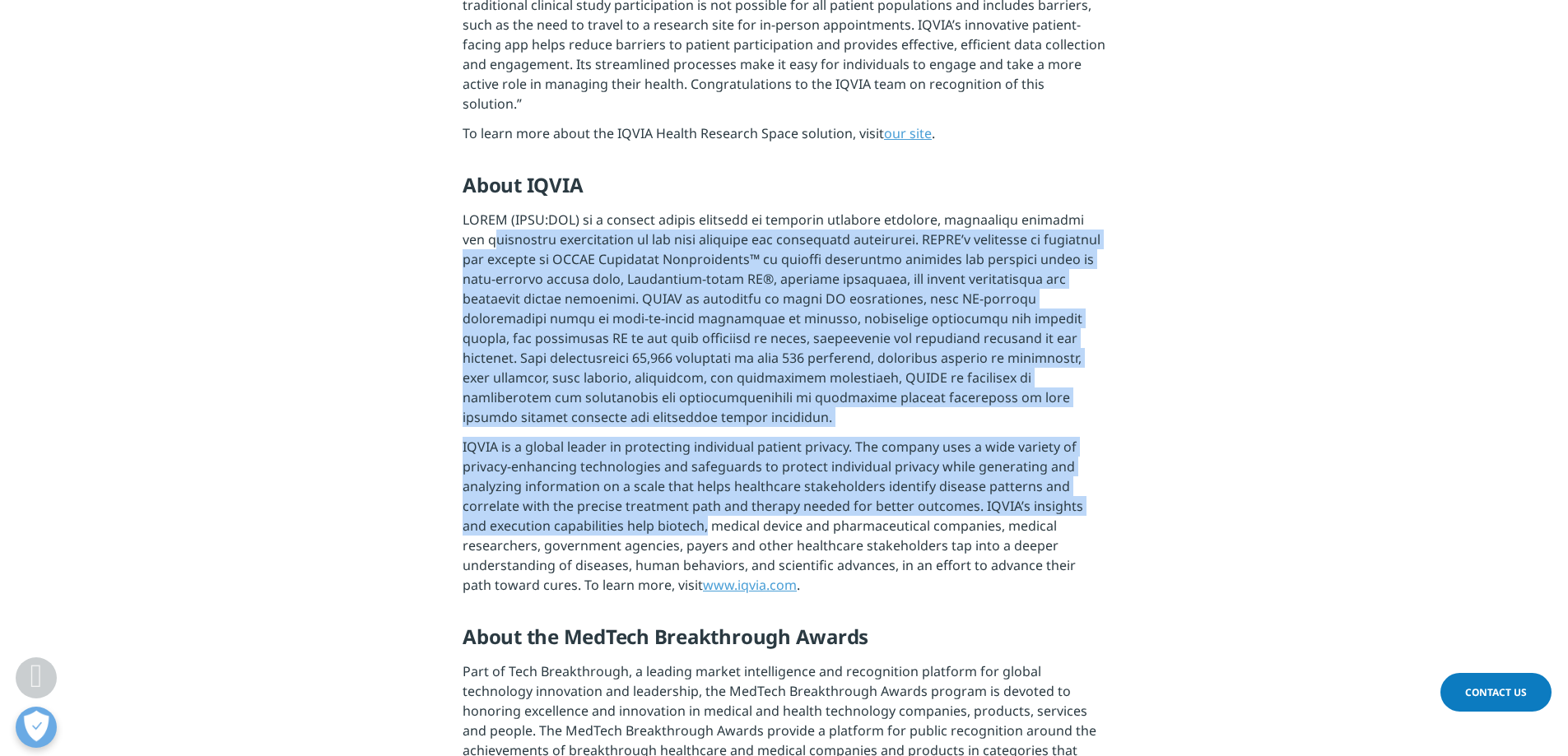 drag, startPoint x: 453, startPoint y: 212, endPoint x: 675, endPoint y: 484, distance: 351.09543 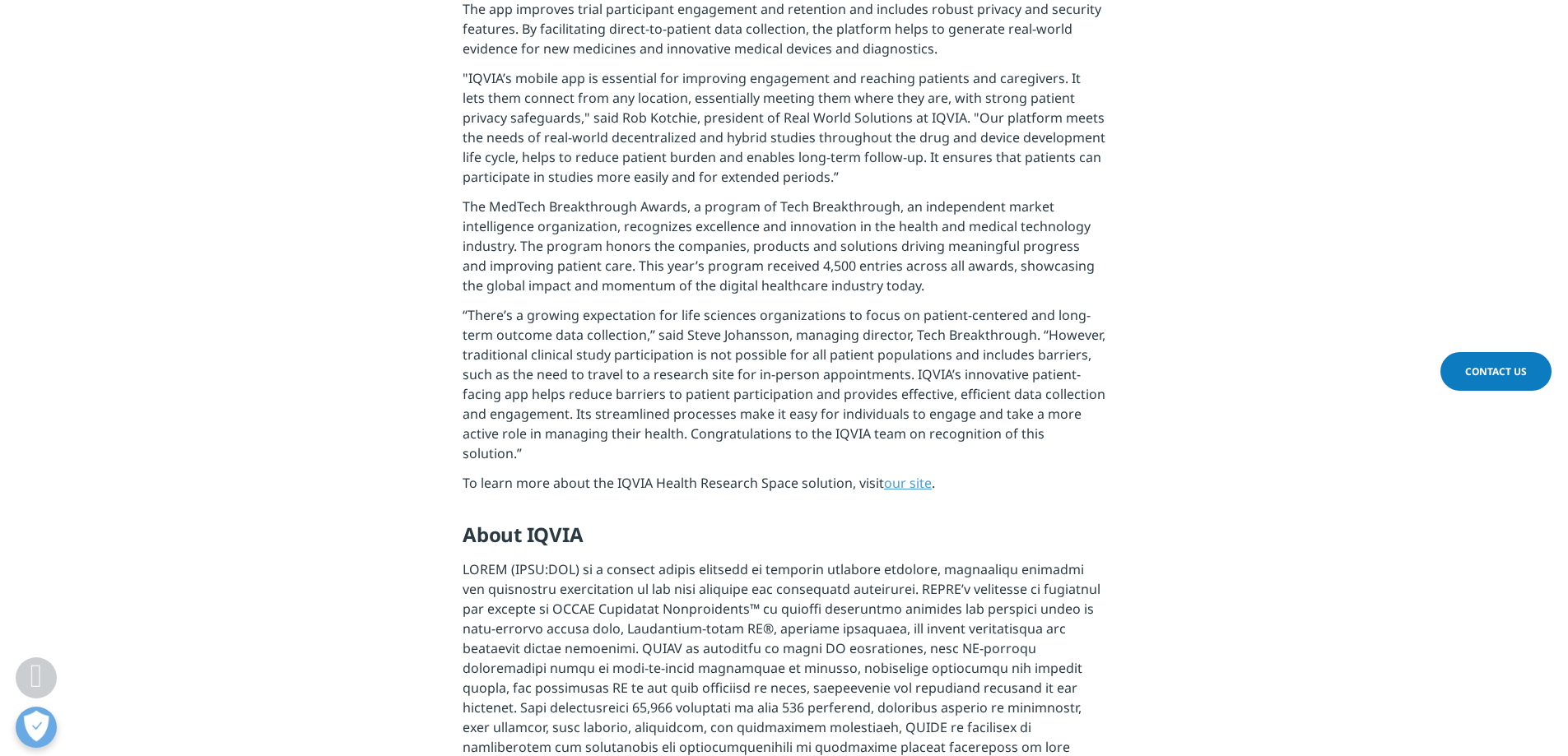scroll, scrollTop: 192, scrollLeft: 0, axis: vertical 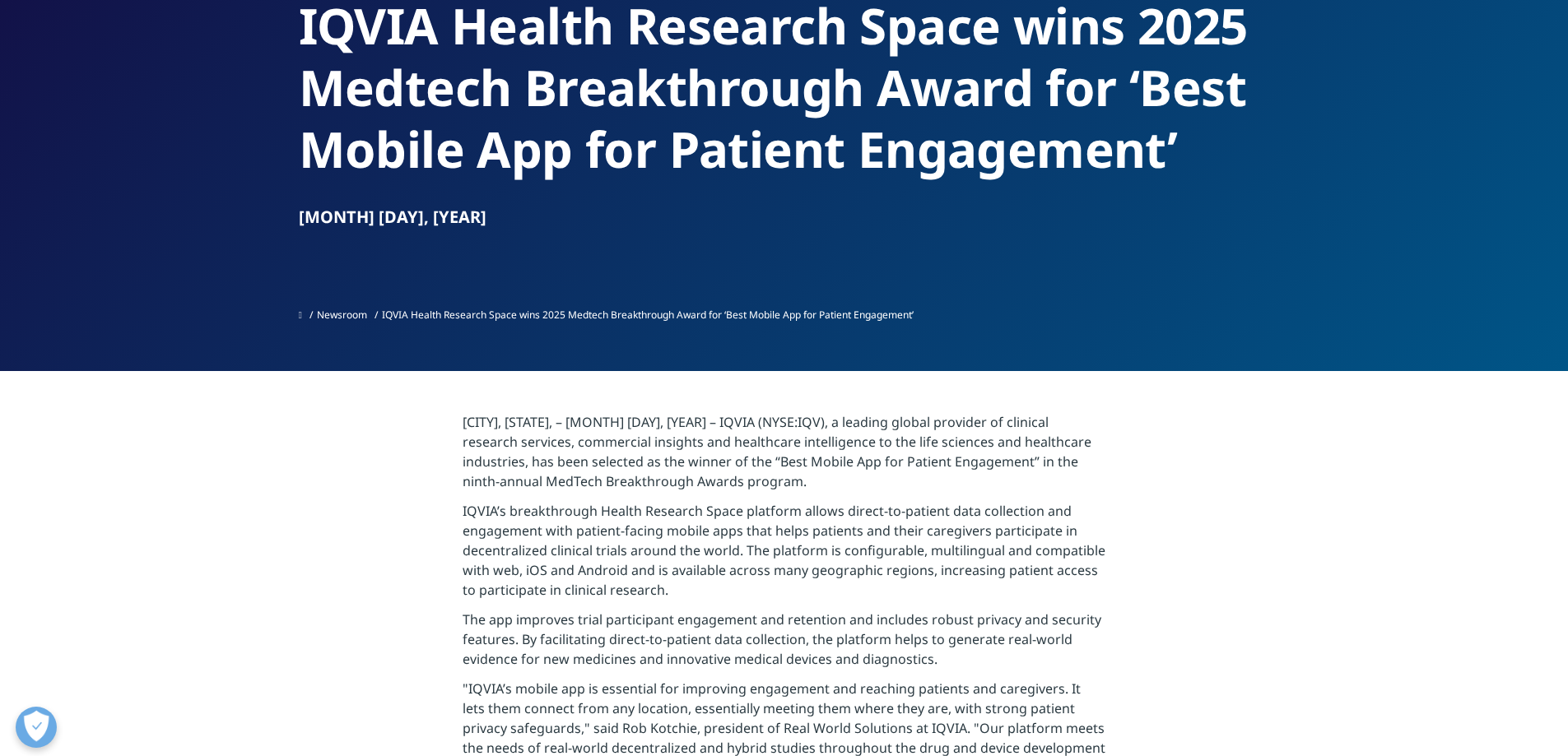 click on "Newsroom" at bounding box center [342, 314] 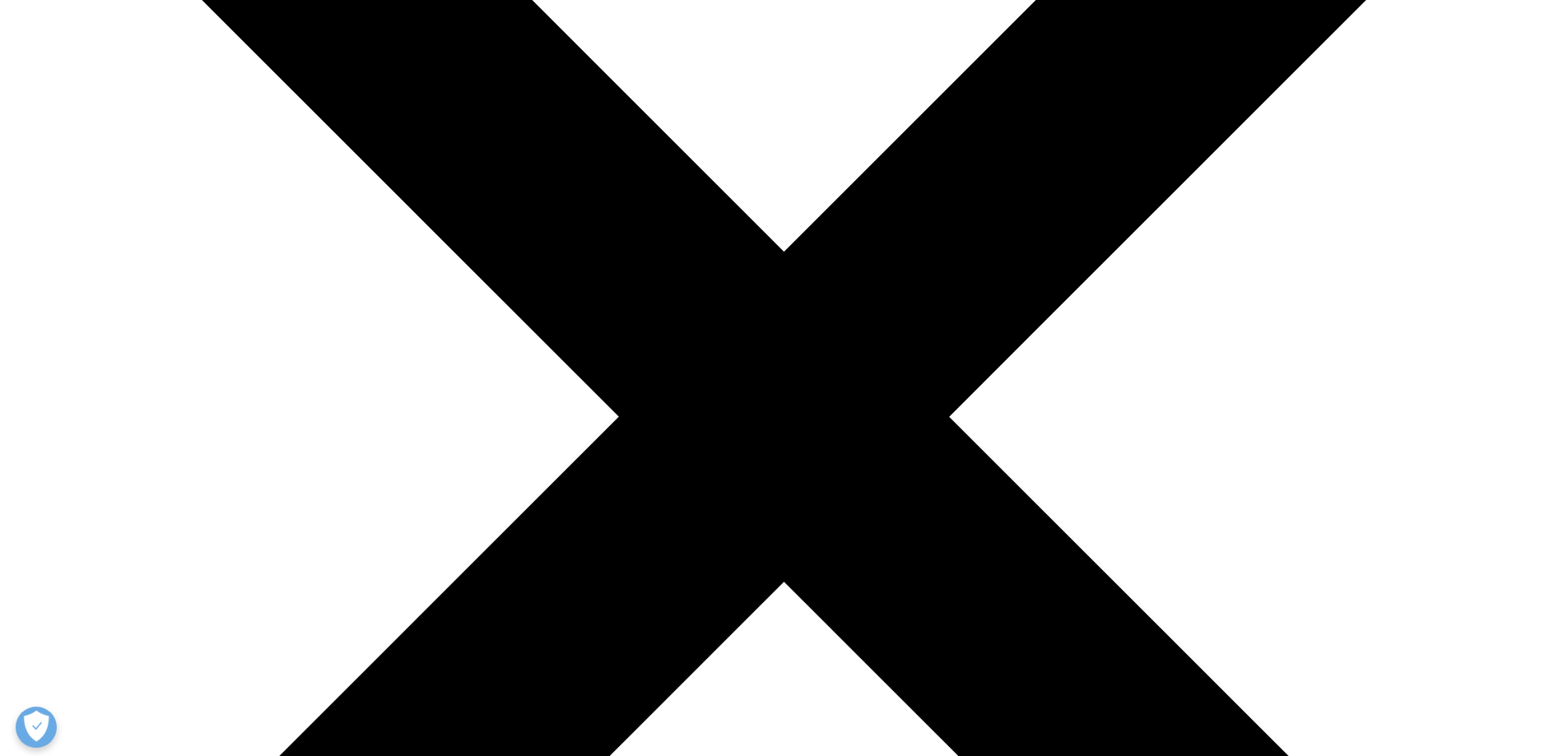 scroll, scrollTop: 384, scrollLeft: 0, axis: vertical 